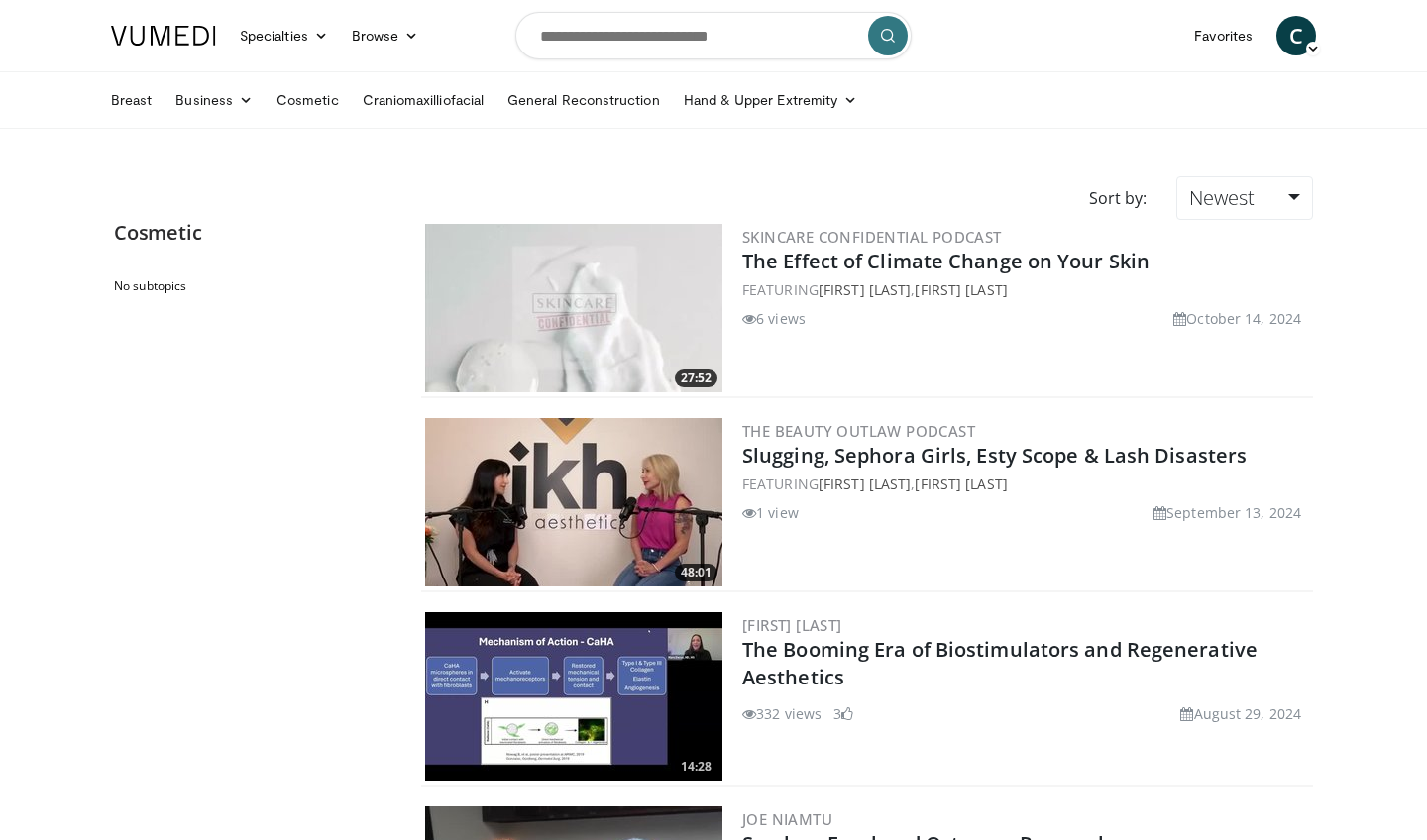 scroll, scrollTop: 0, scrollLeft: 0, axis: both 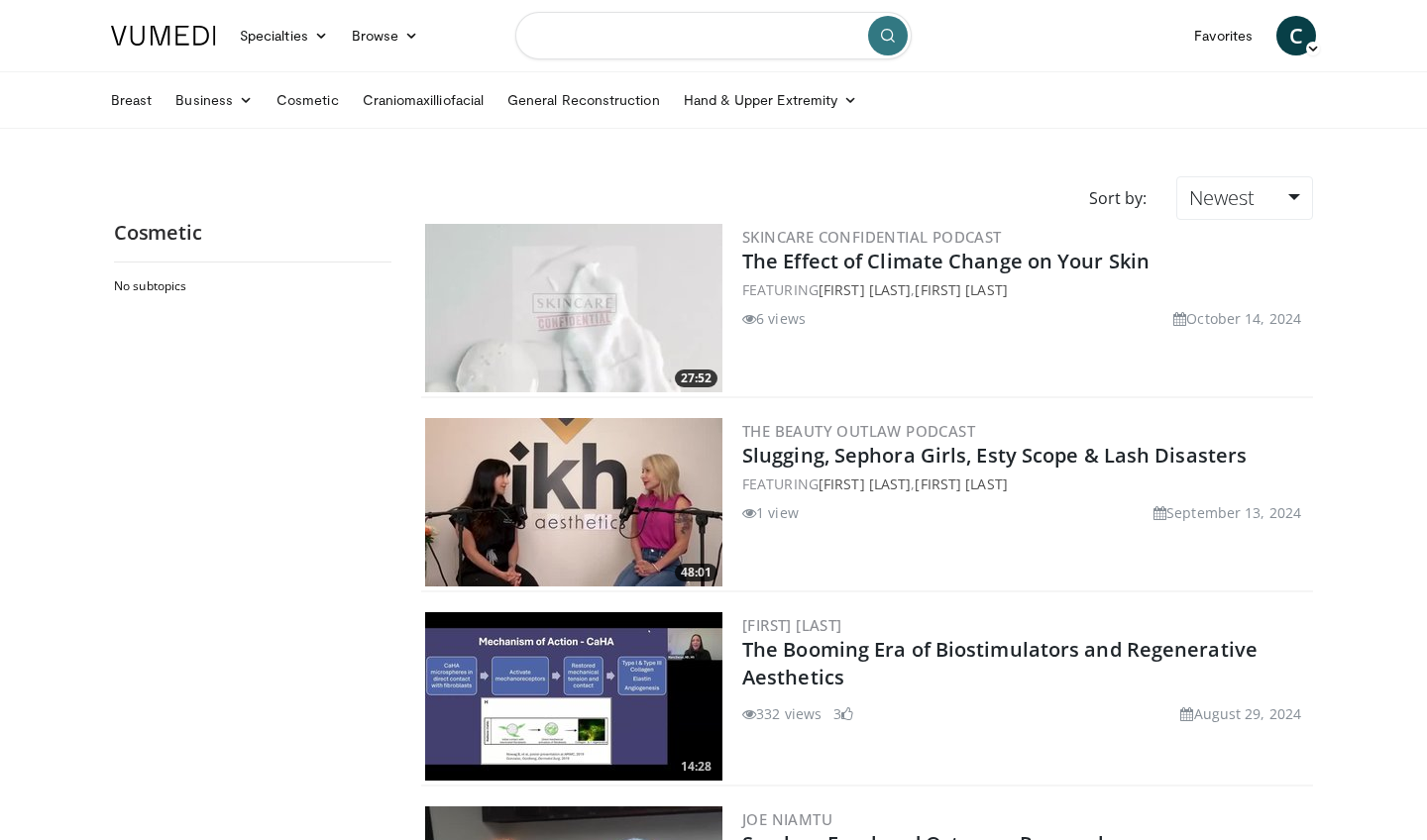 click at bounding box center [714, 36] 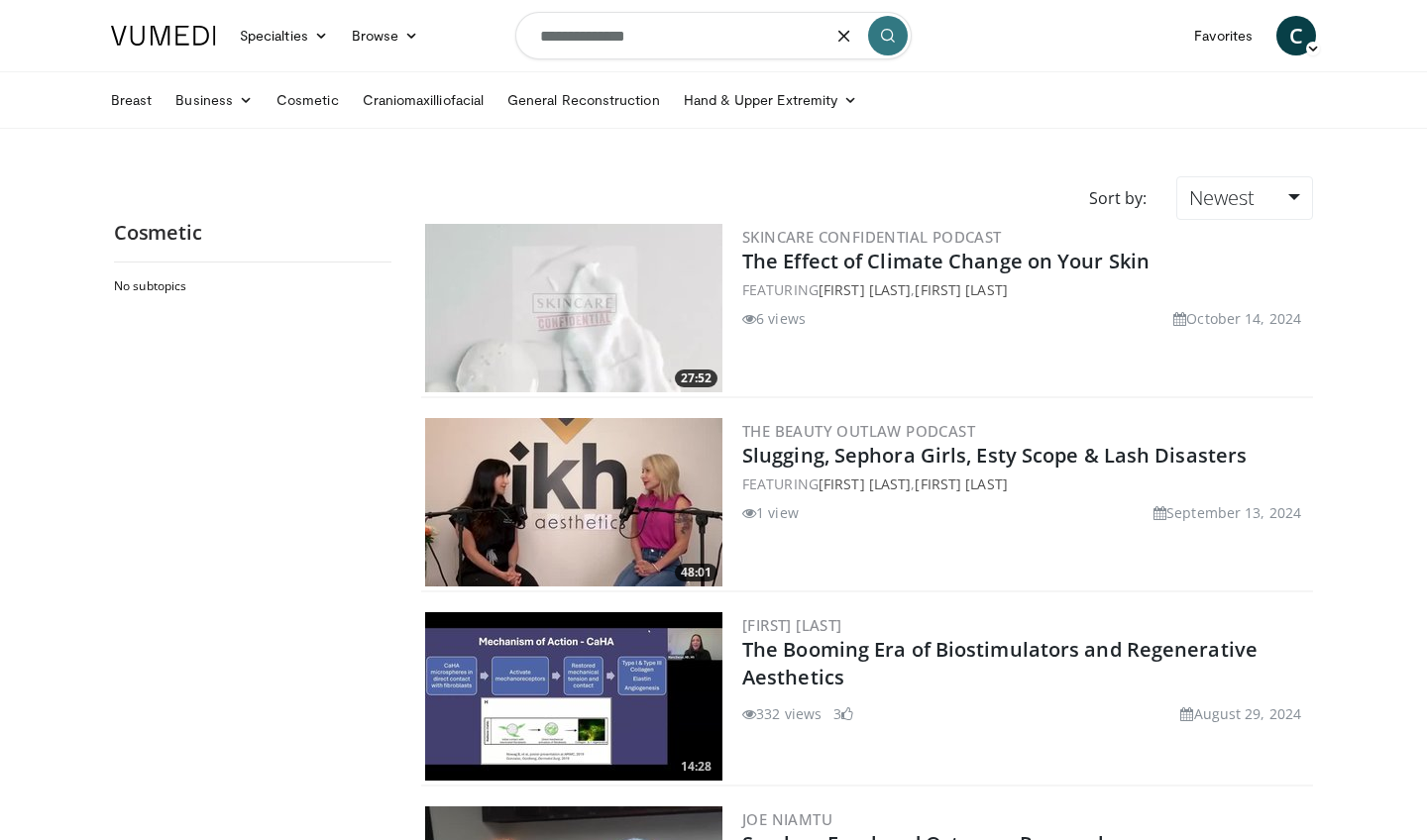 type on "**********" 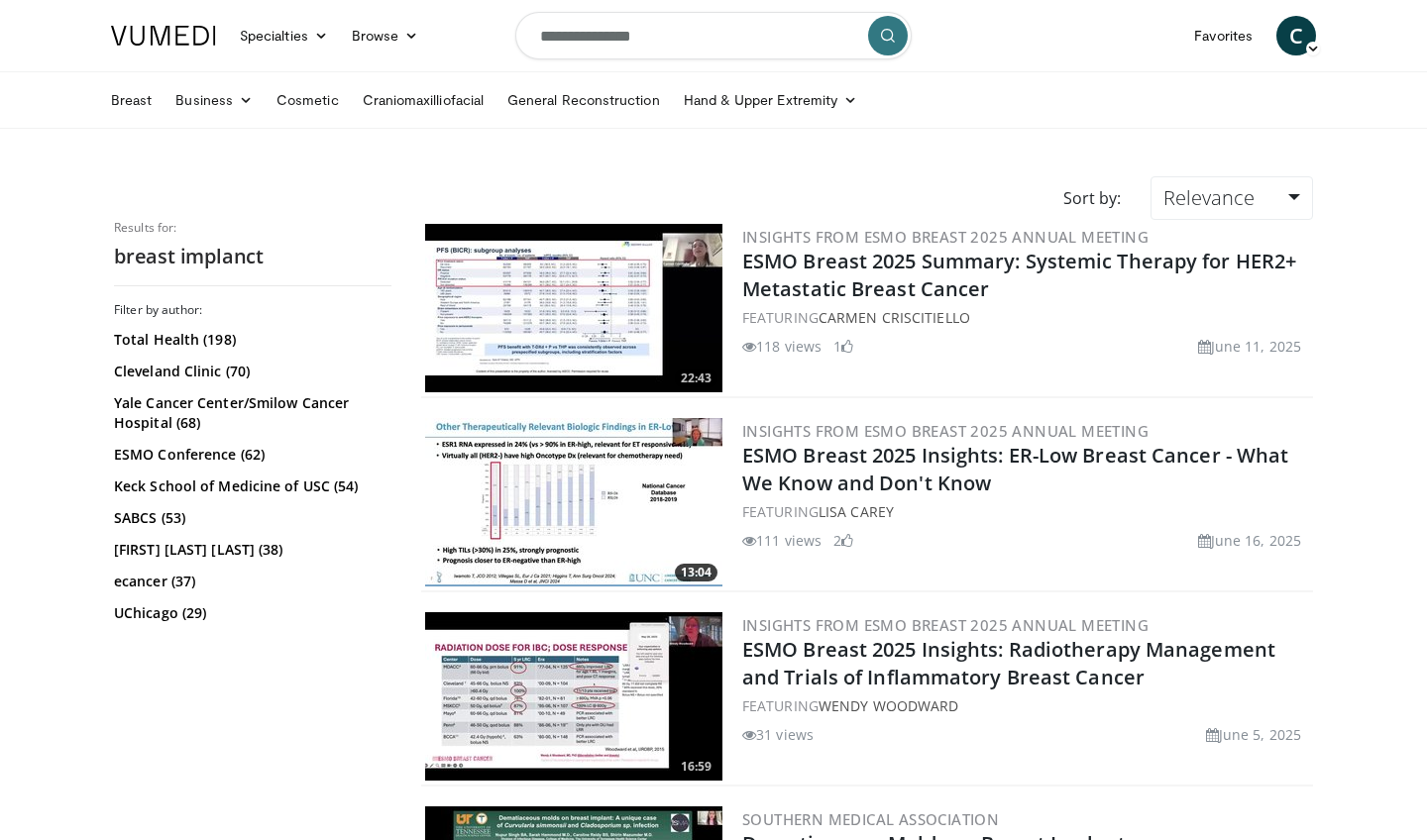 scroll, scrollTop: 0, scrollLeft: 0, axis: both 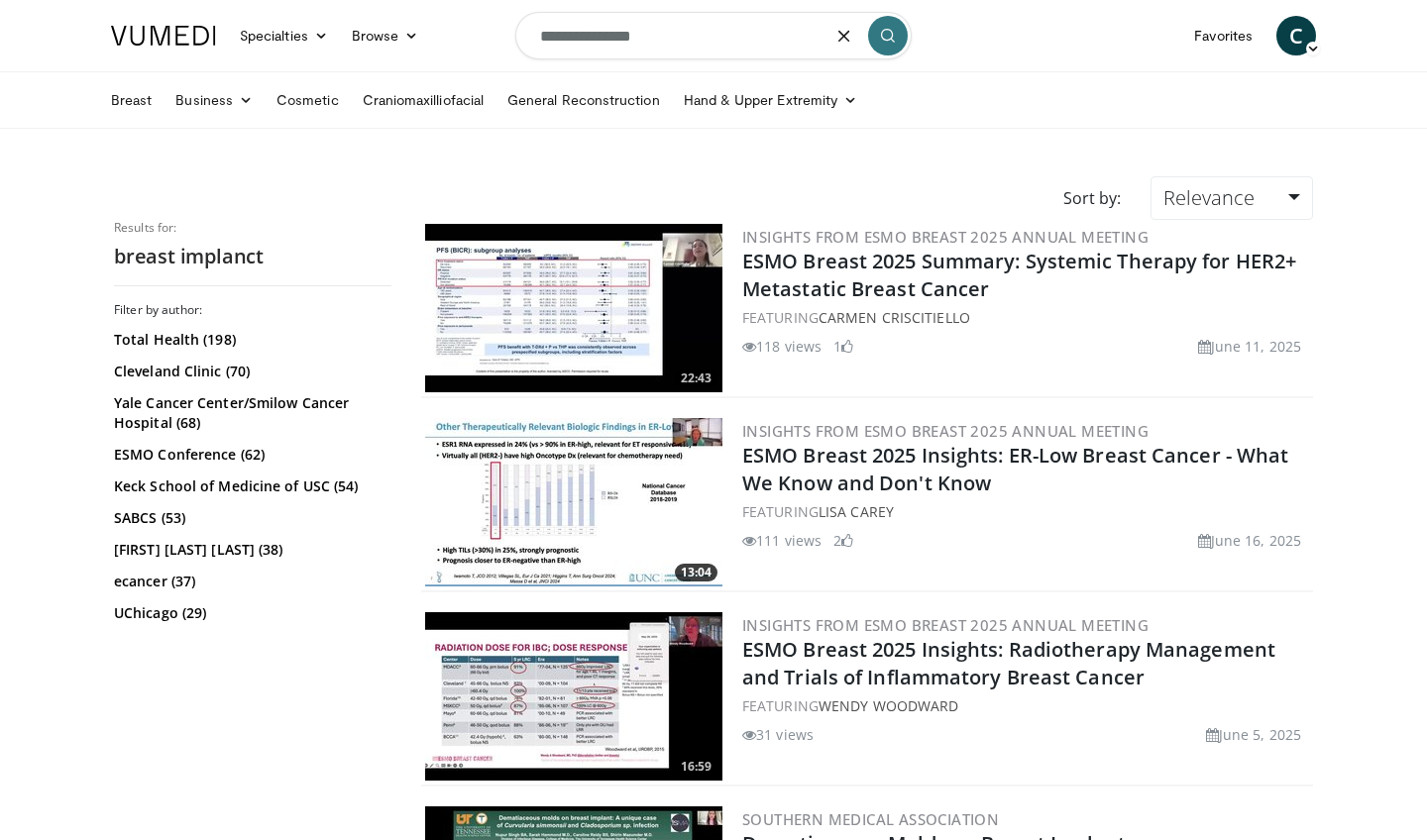 click on "**********" at bounding box center [714, 36] 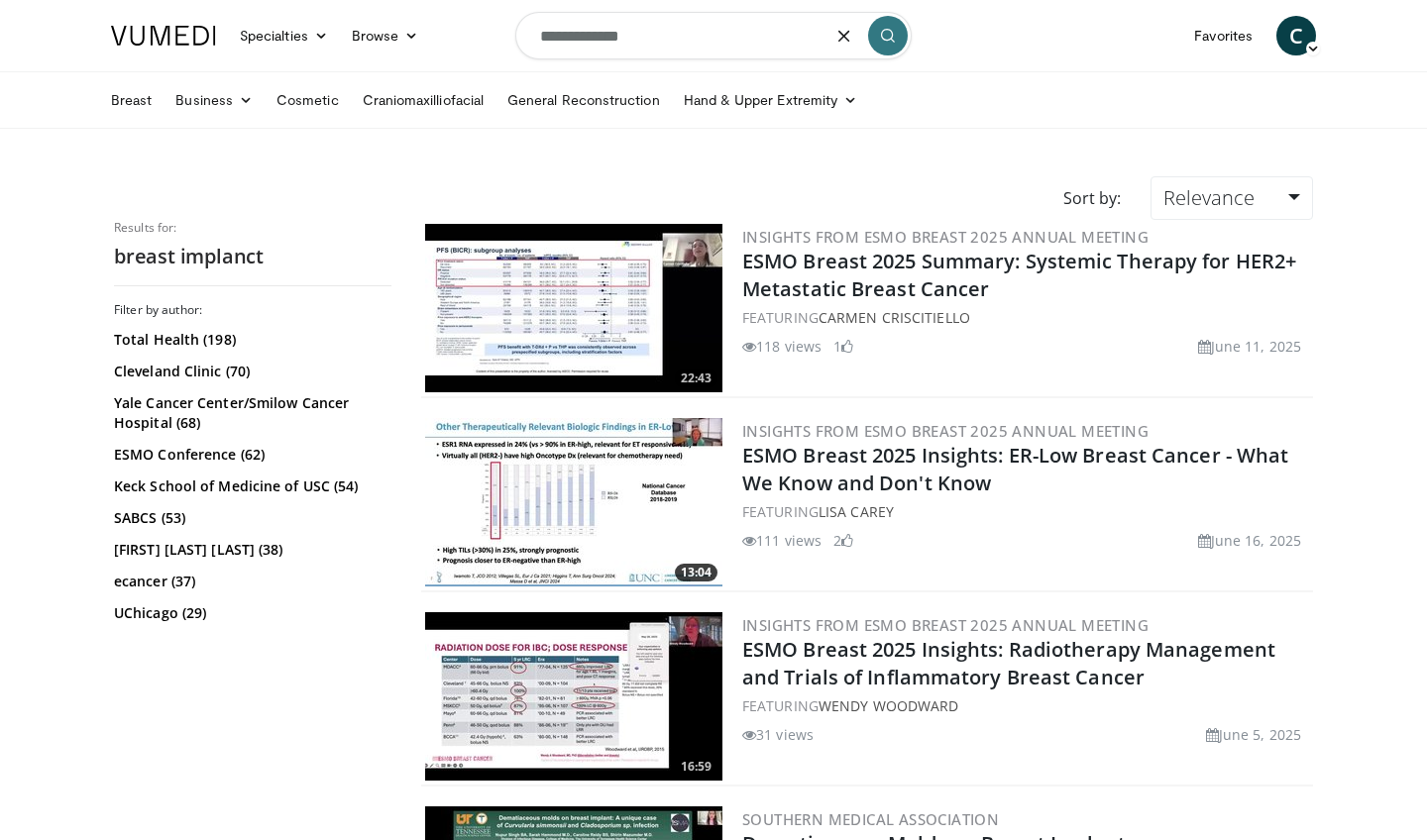 type on "**********" 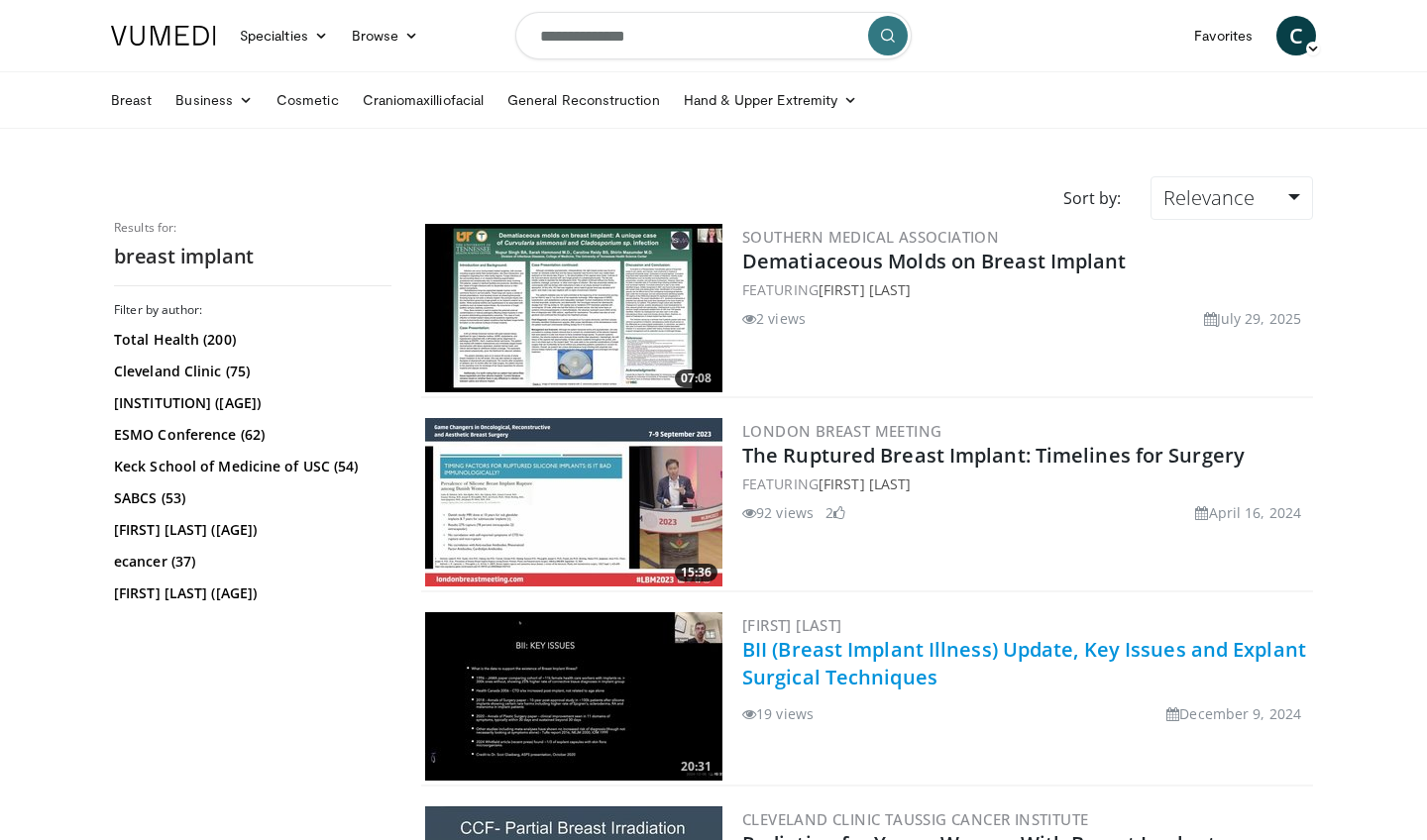 scroll, scrollTop: 56, scrollLeft: 0, axis: vertical 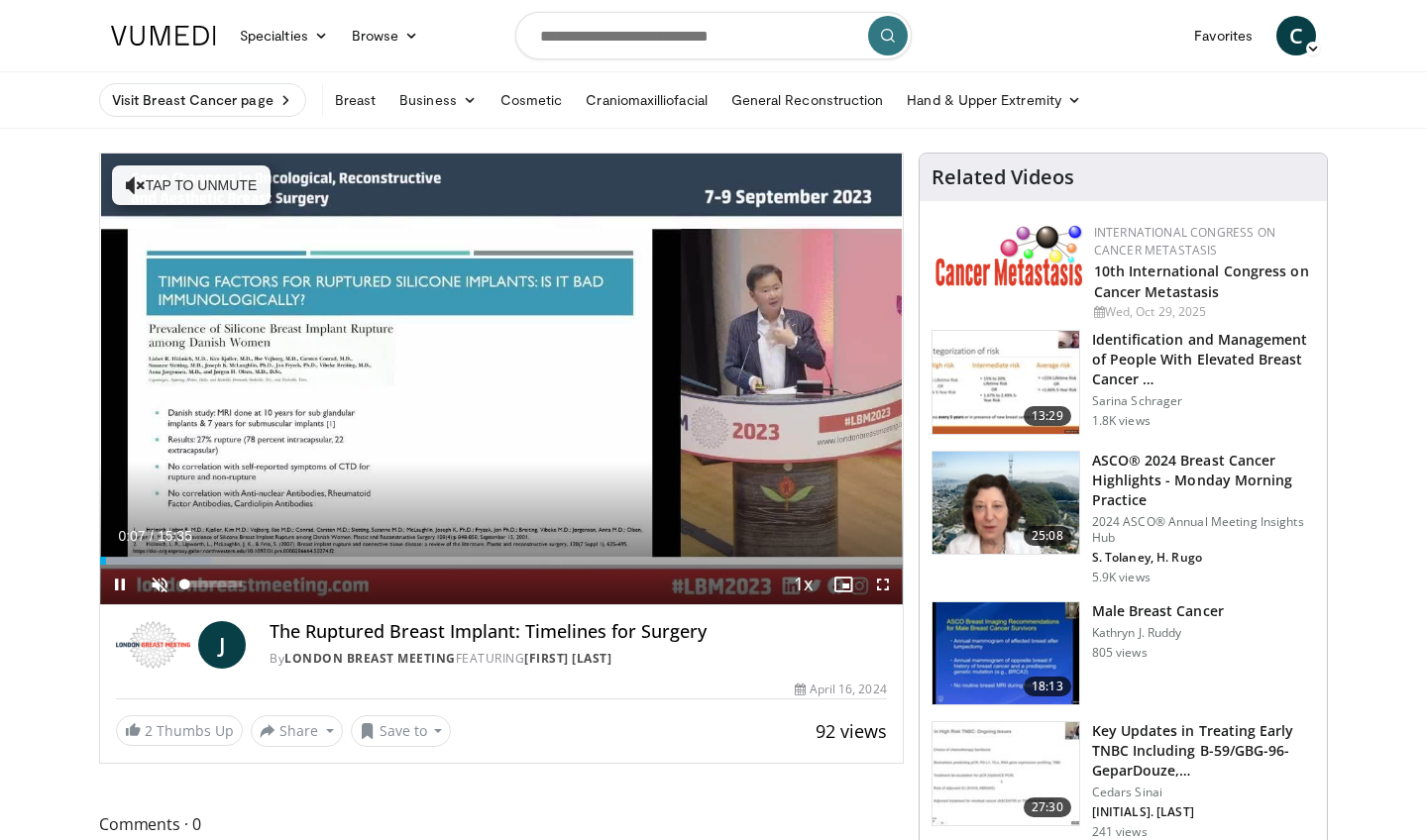 click at bounding box center [160, 584] 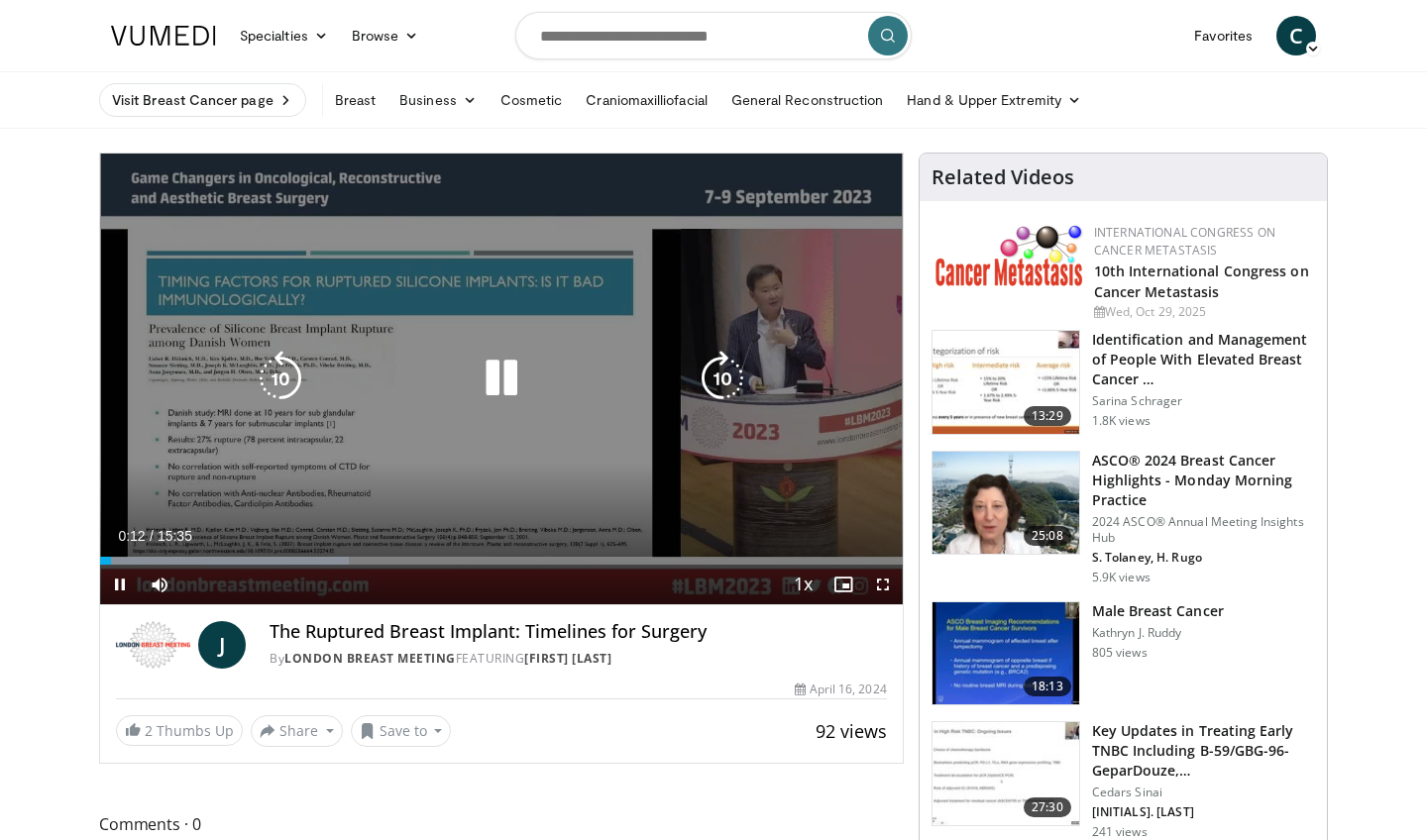 click on "10 seconds
Tap to unmute" at bounding box center [501, 378] 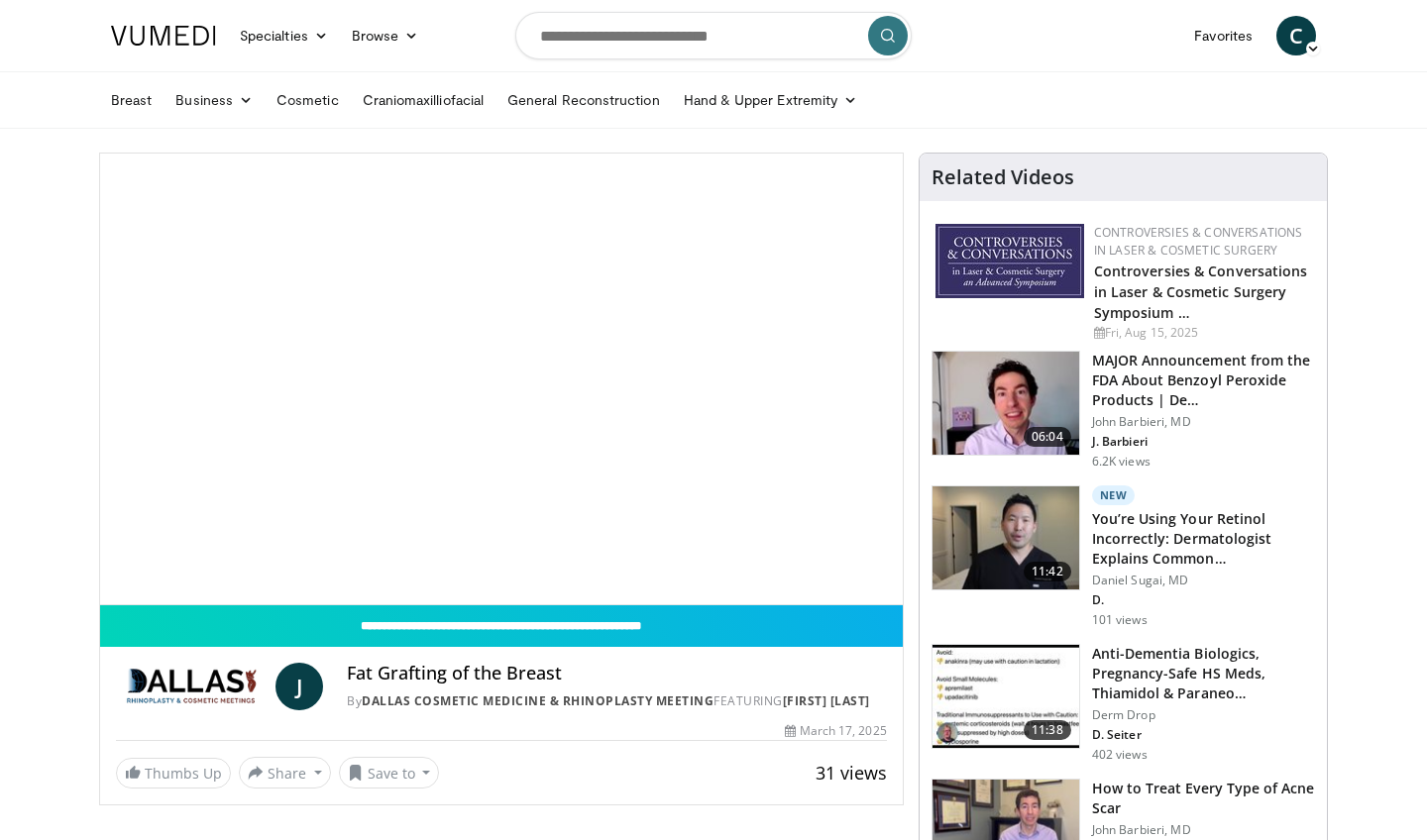 scroll, scrollTop: 0, scrollLeft: 0, axis: both 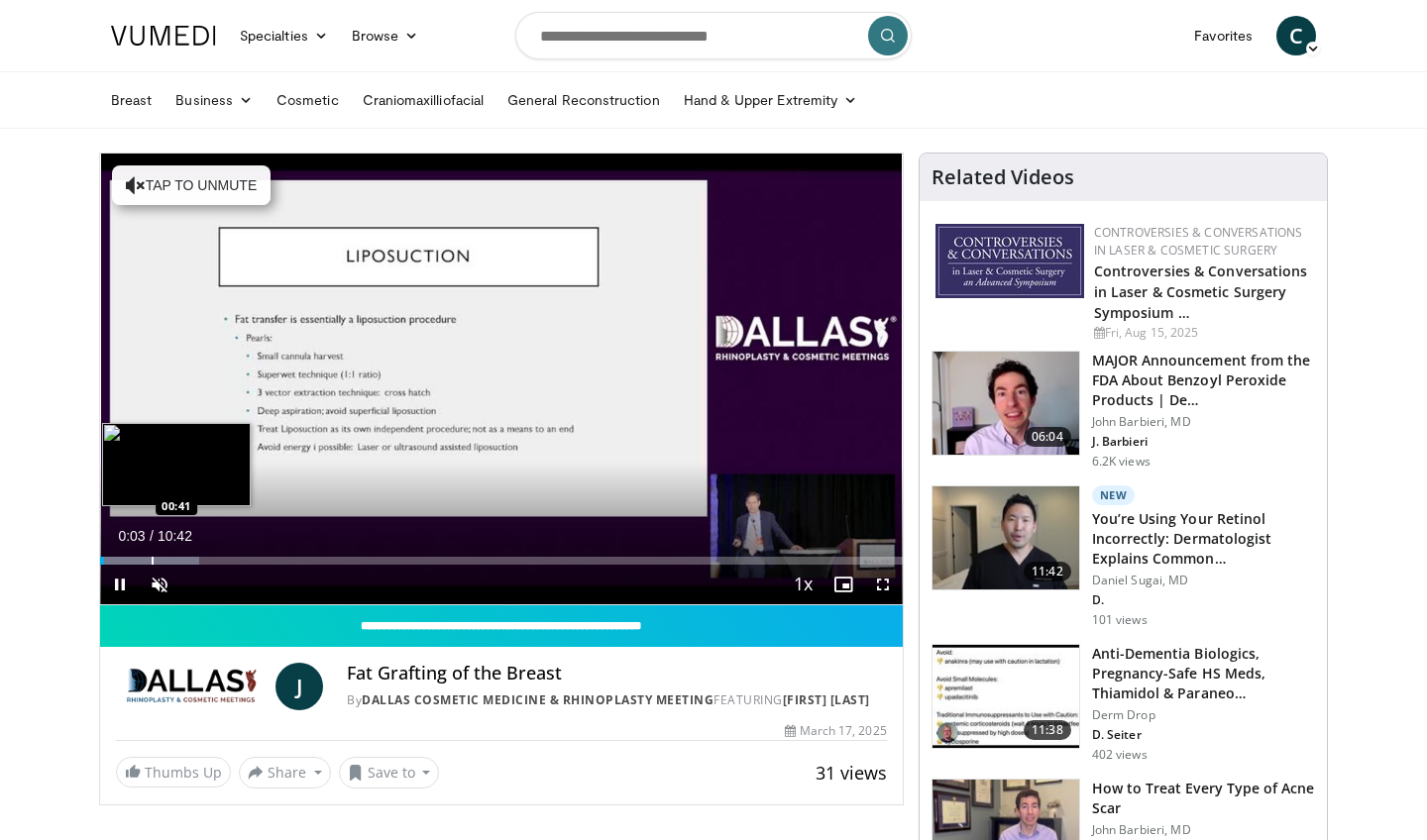 click at bounding box center (153, 561) 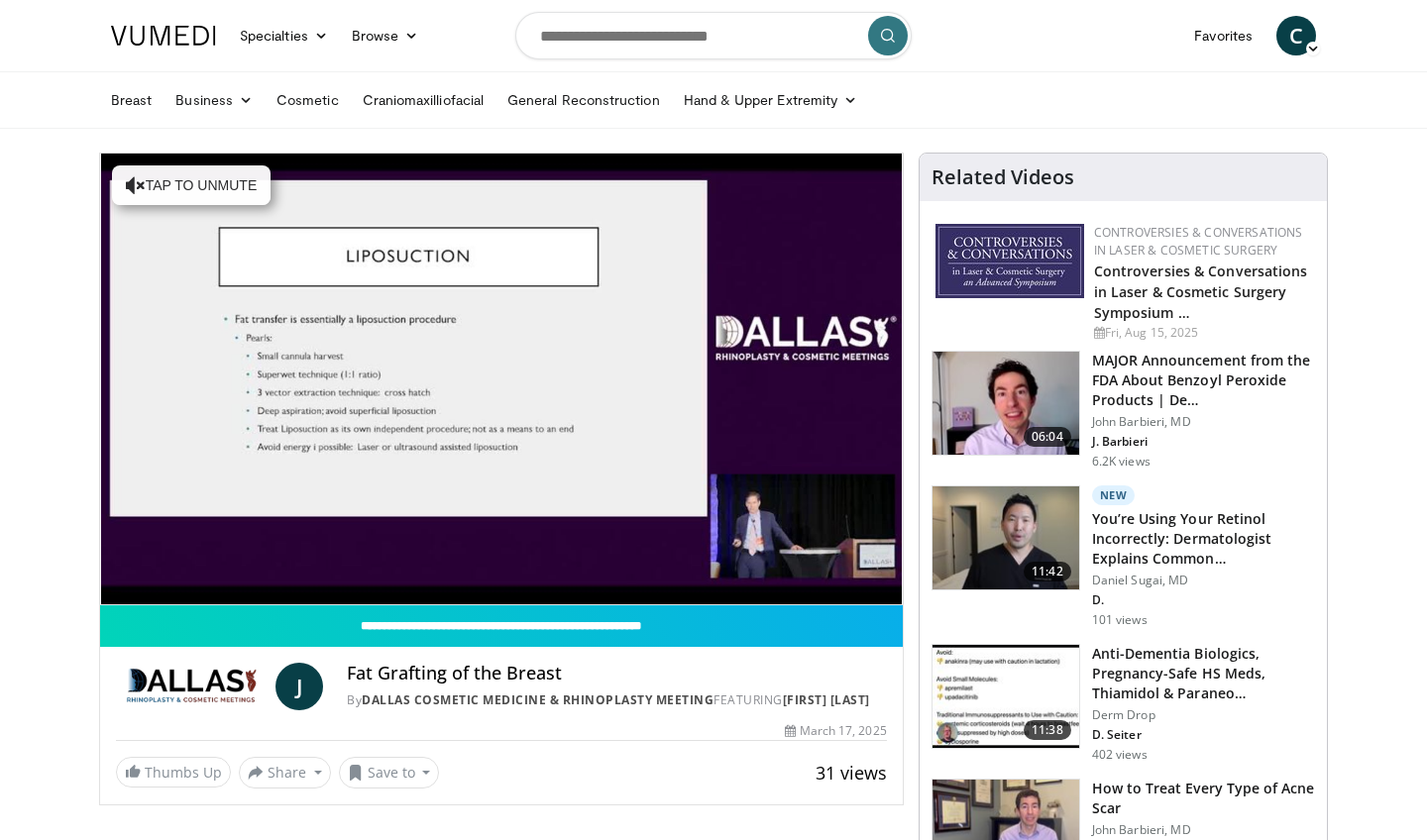 click at bounding box center [150, 600] 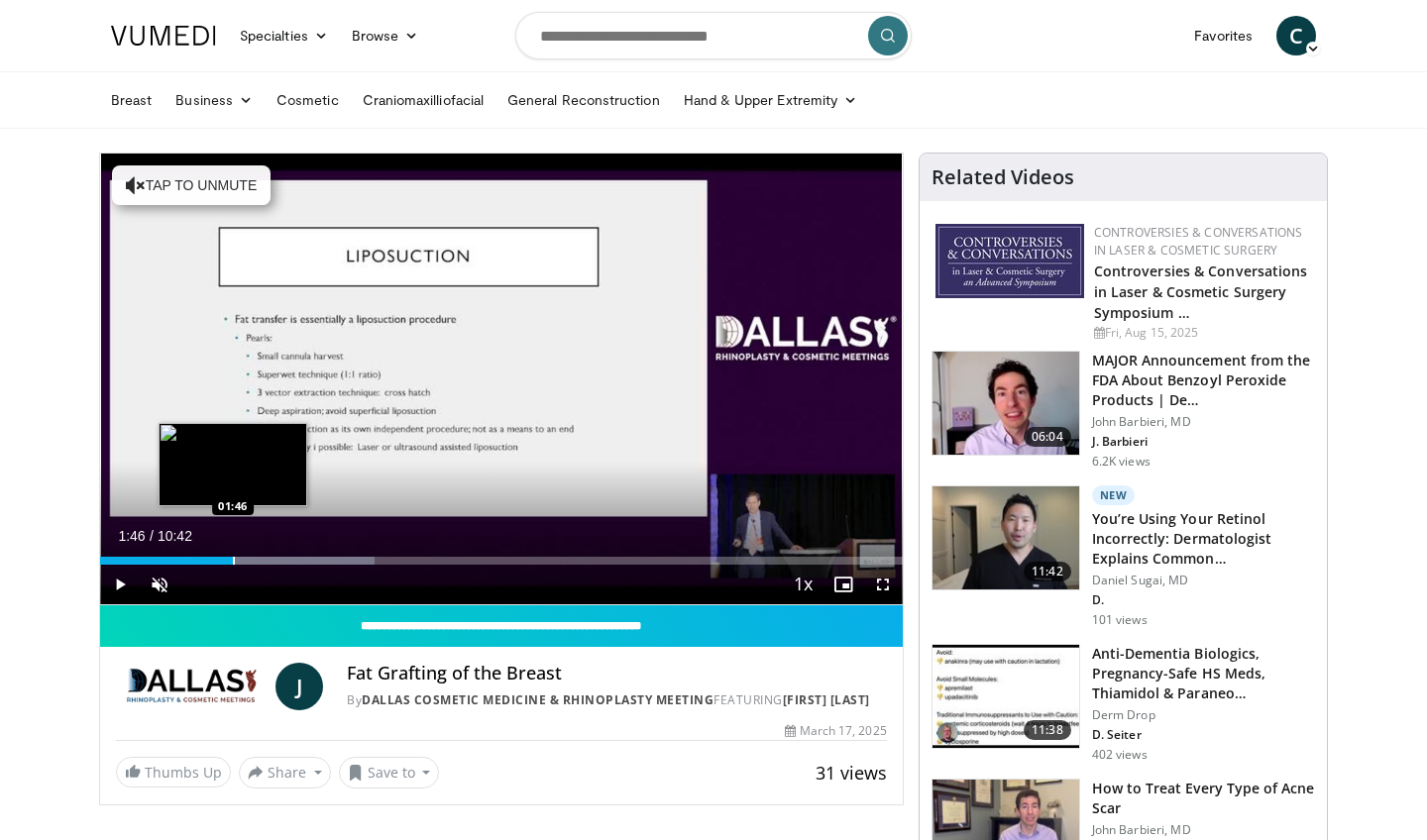 click at bounding box center (234, 561) 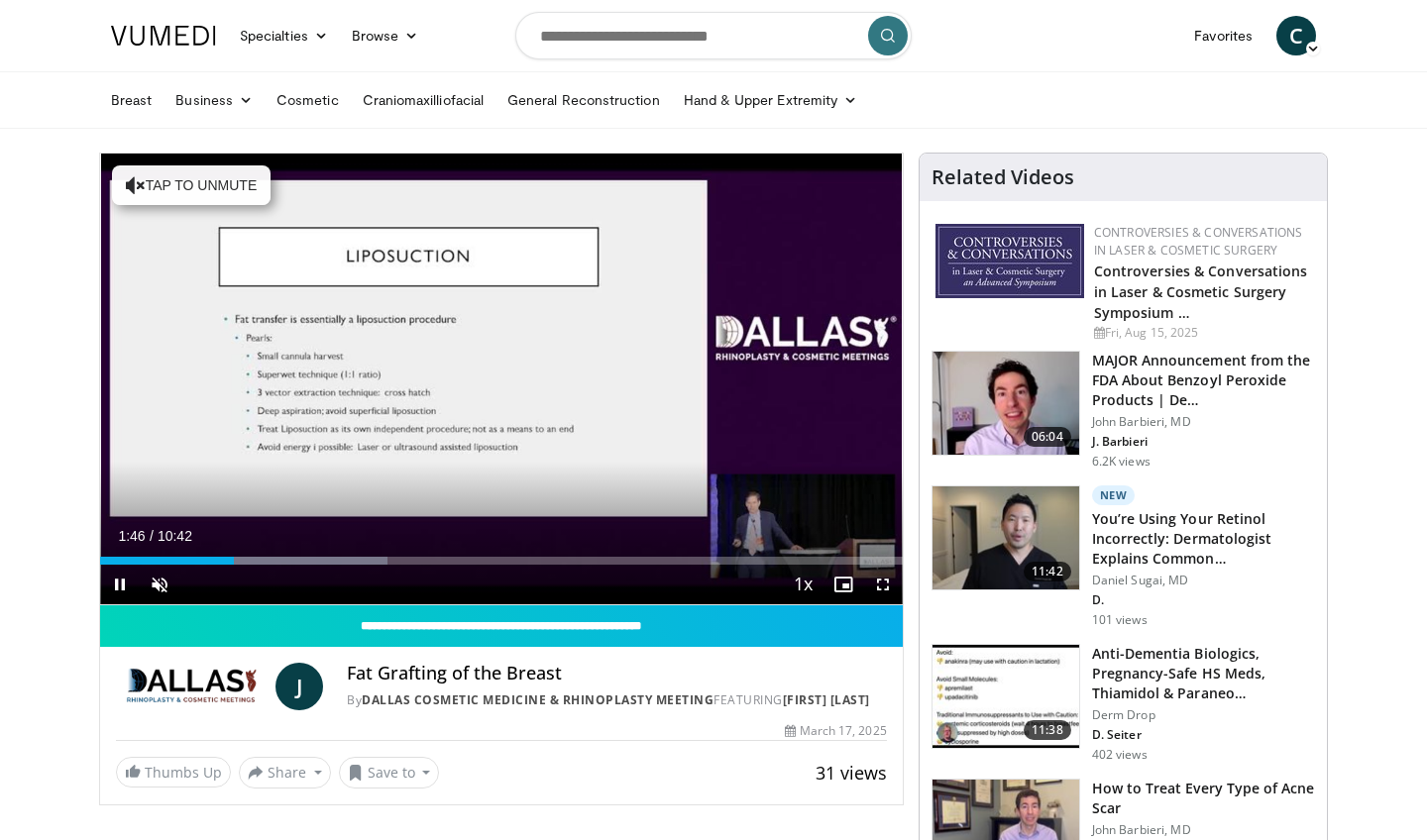click on "Current Time  1:46 / Duration  10:42 Pause Skip Backward Skip Forward Unmute Loaded :  35.83% 01:46 02:12 Stream Type  LIVE Seek to live, currently behind live LIVE   1x Playback Rate 0.5x 0.75x 1x , selected 1.25x 1.5x 1.75x 2x Chapters Chapters Descriptions descriptions off , selected Captions captions off , selected Audio Track en (Main) , selected Fullscreen Enable picture-in-picture mode" at bounding box center (501, 584) 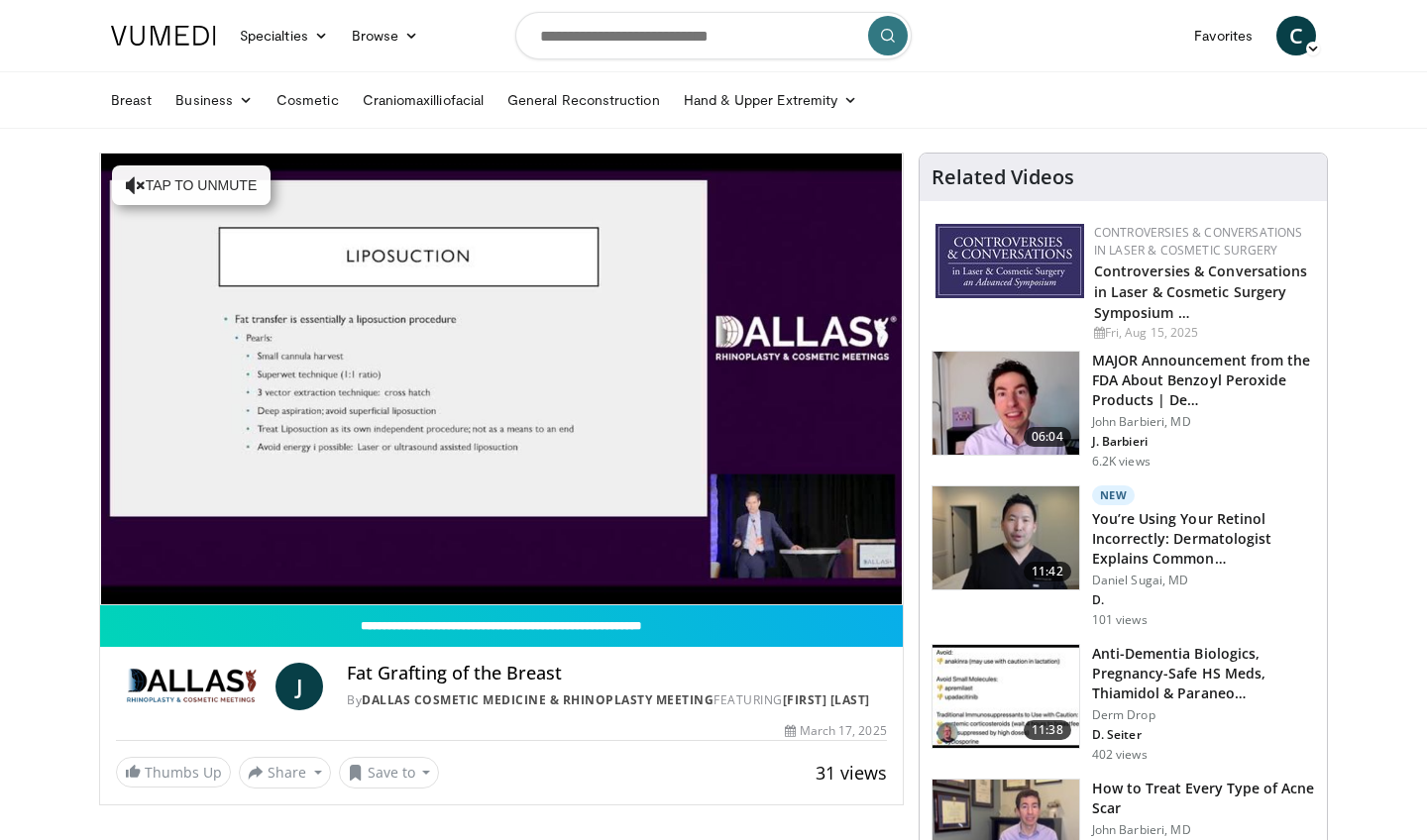 click on "**********" at bounding box center [501, 379] 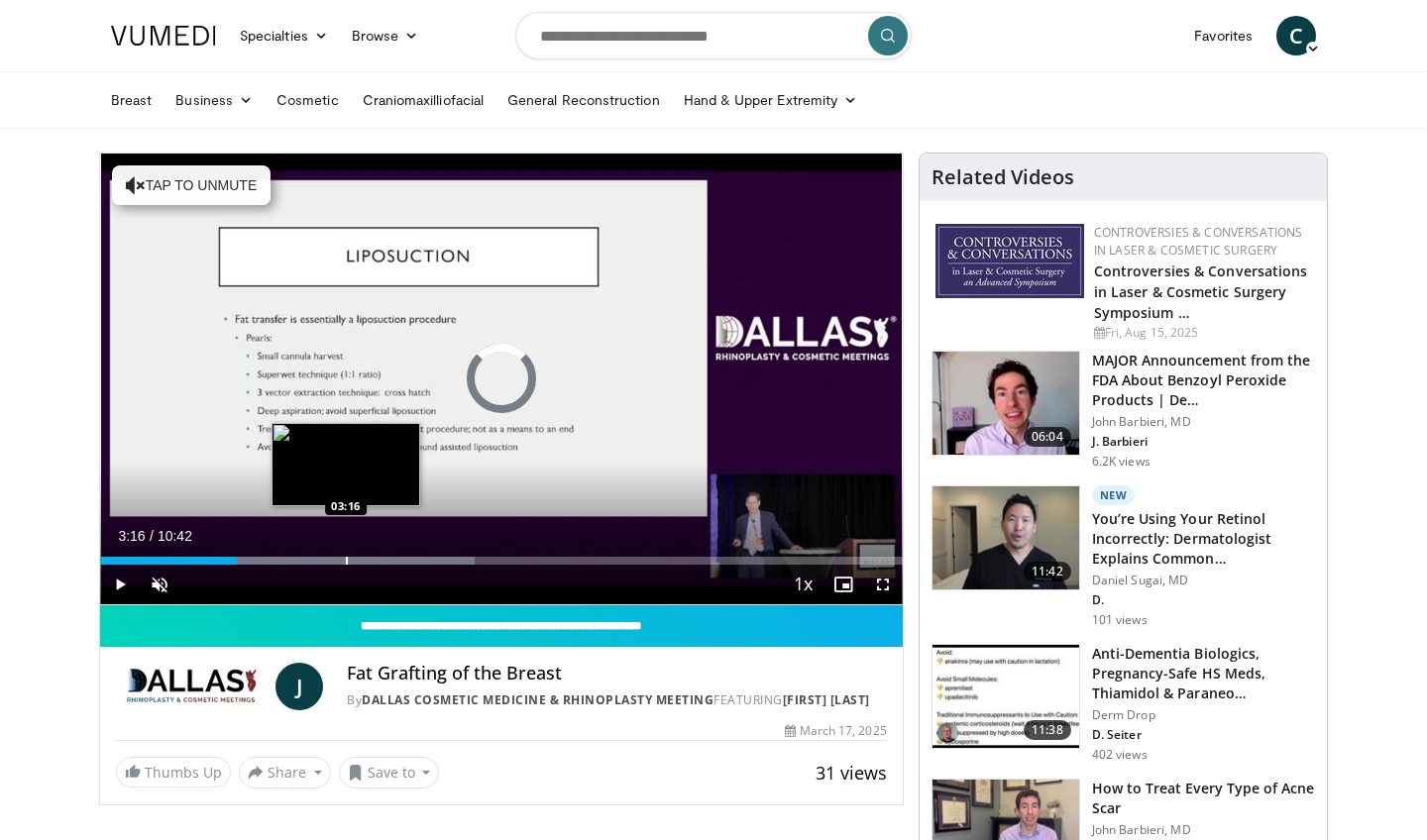 click at bounding box center [347, 561] 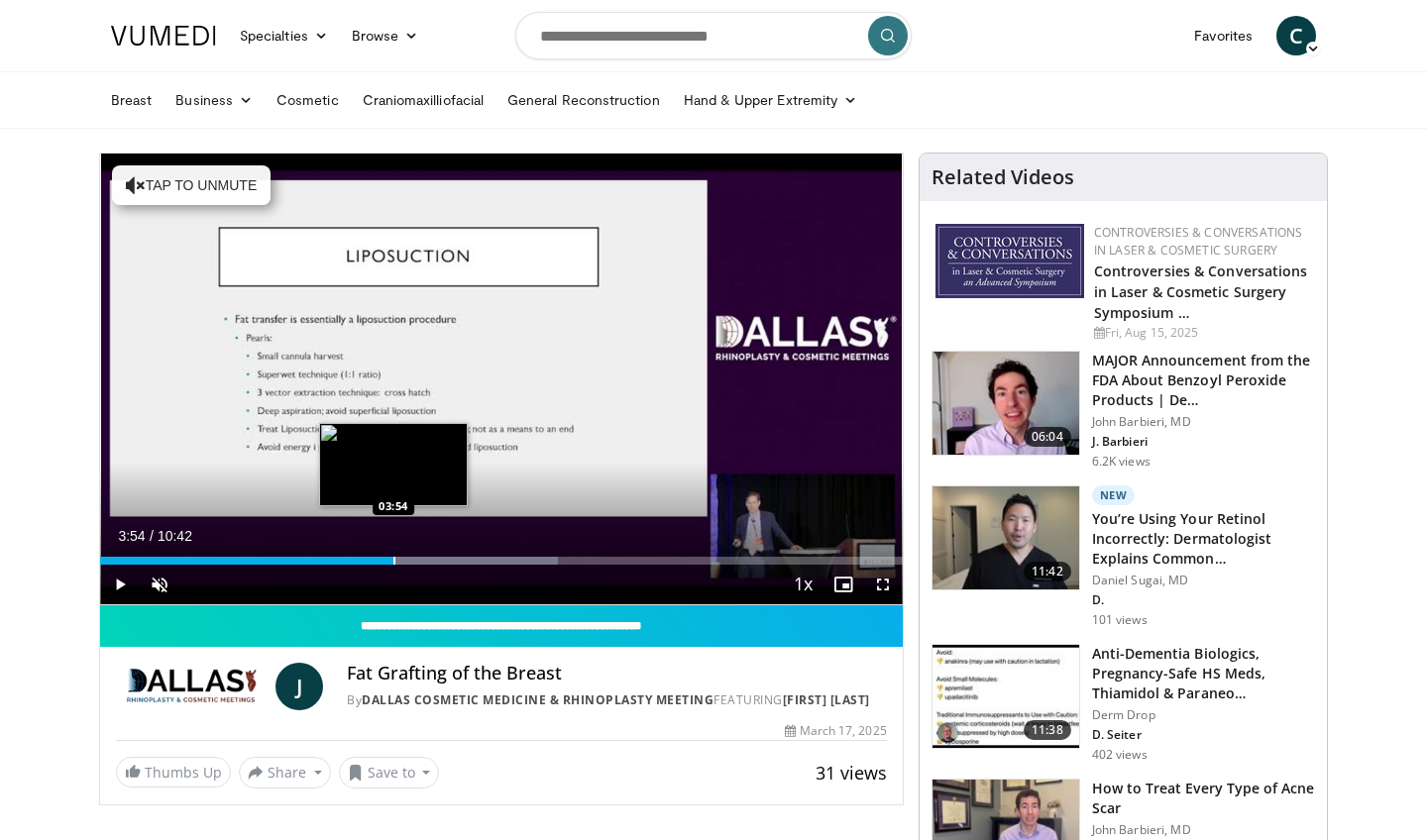 click at bounding box center [394, 561] 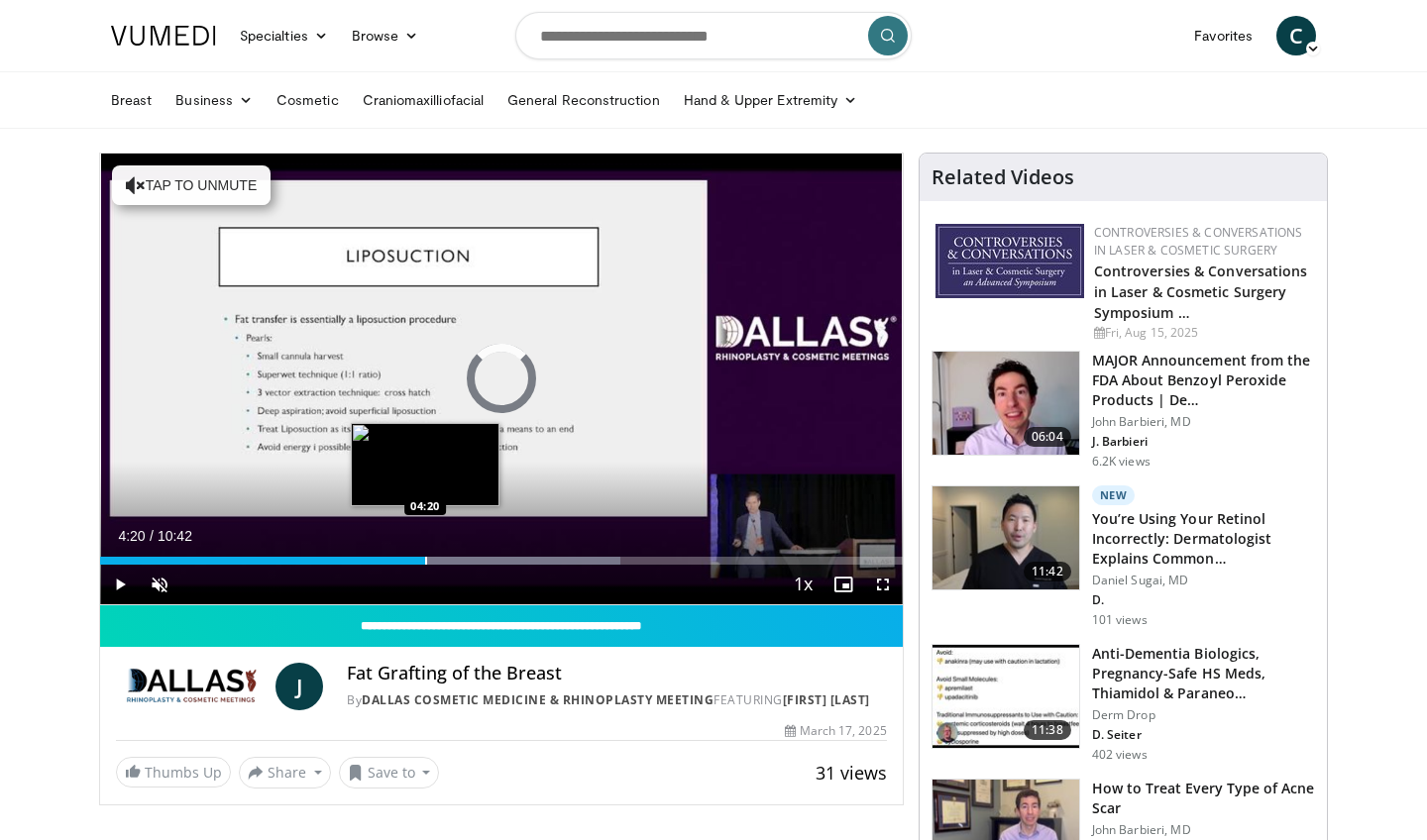 click at bounding box center [426, 561] 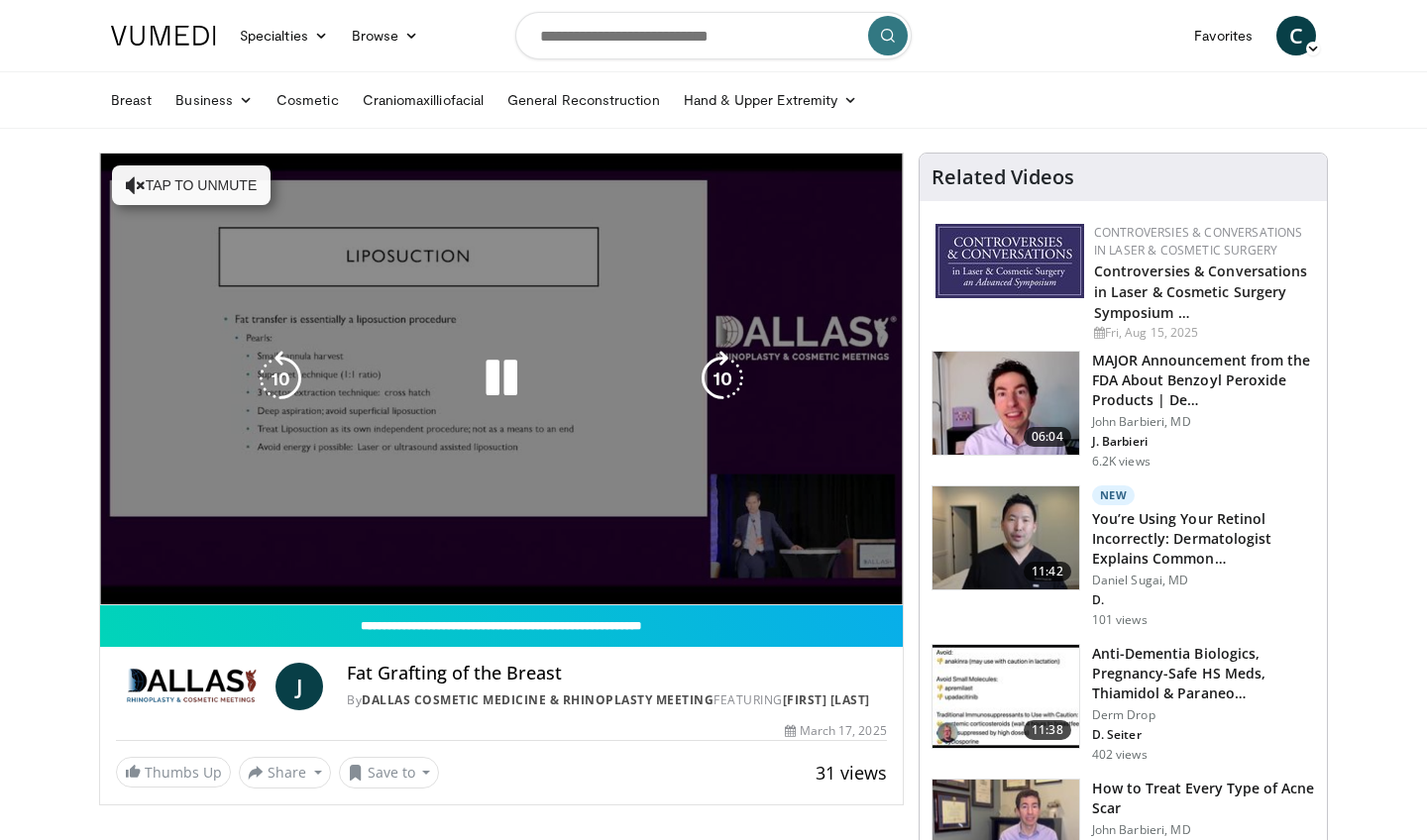 click on "**********" at bounding box center (501, 379) 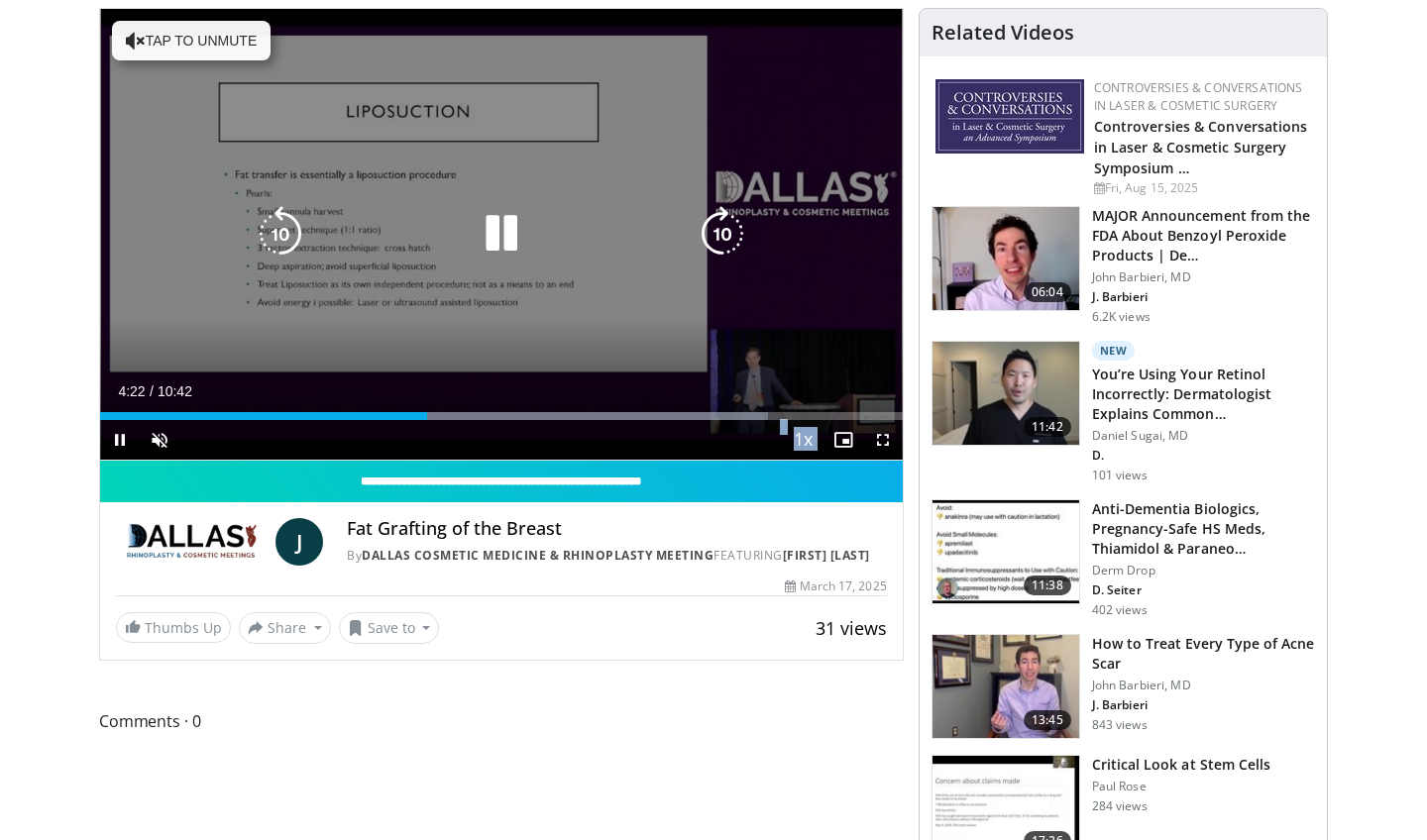 scroll, scrollTop: 188, scrollLeft: 0, axis: vertical 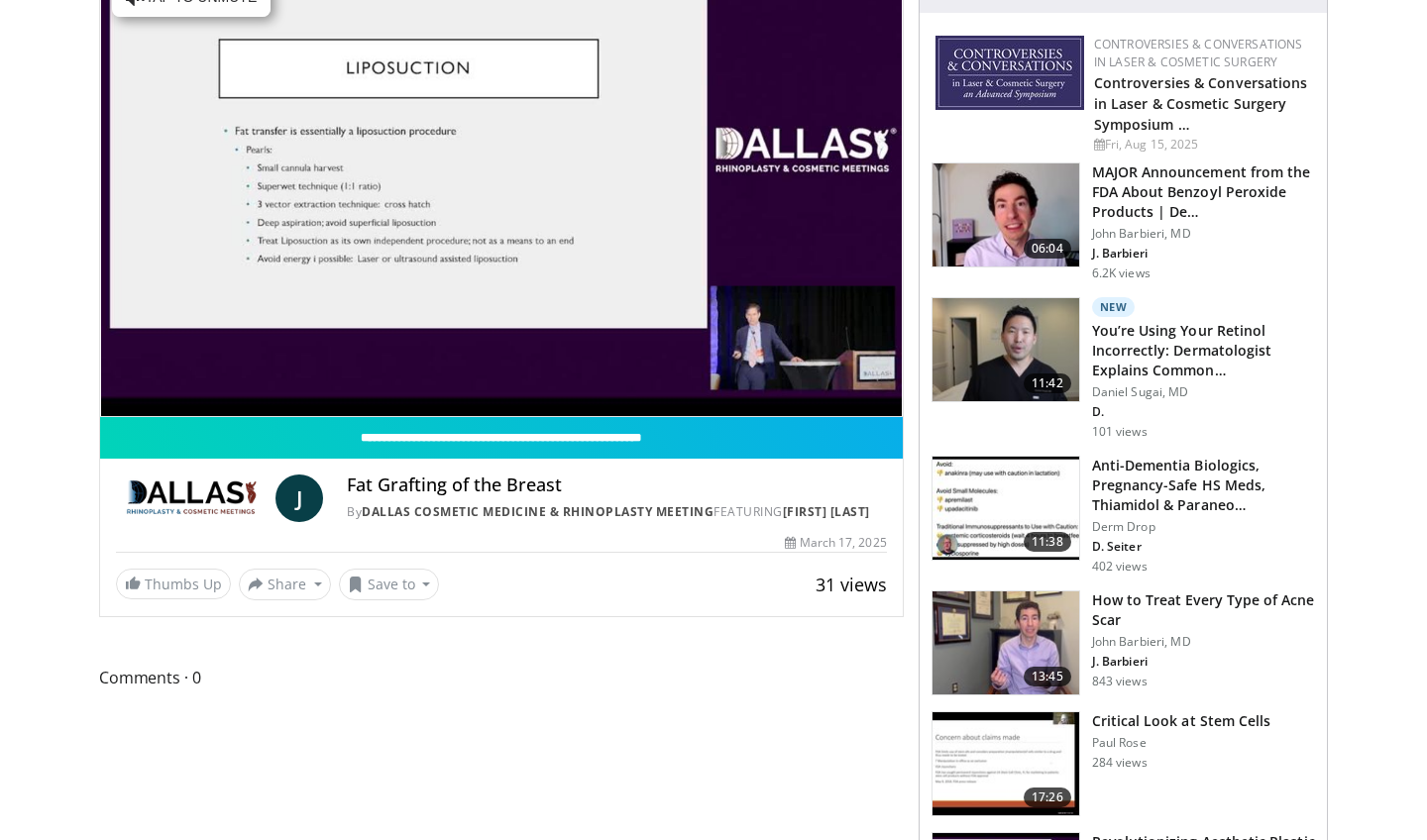click at bounding box center [191, 498] 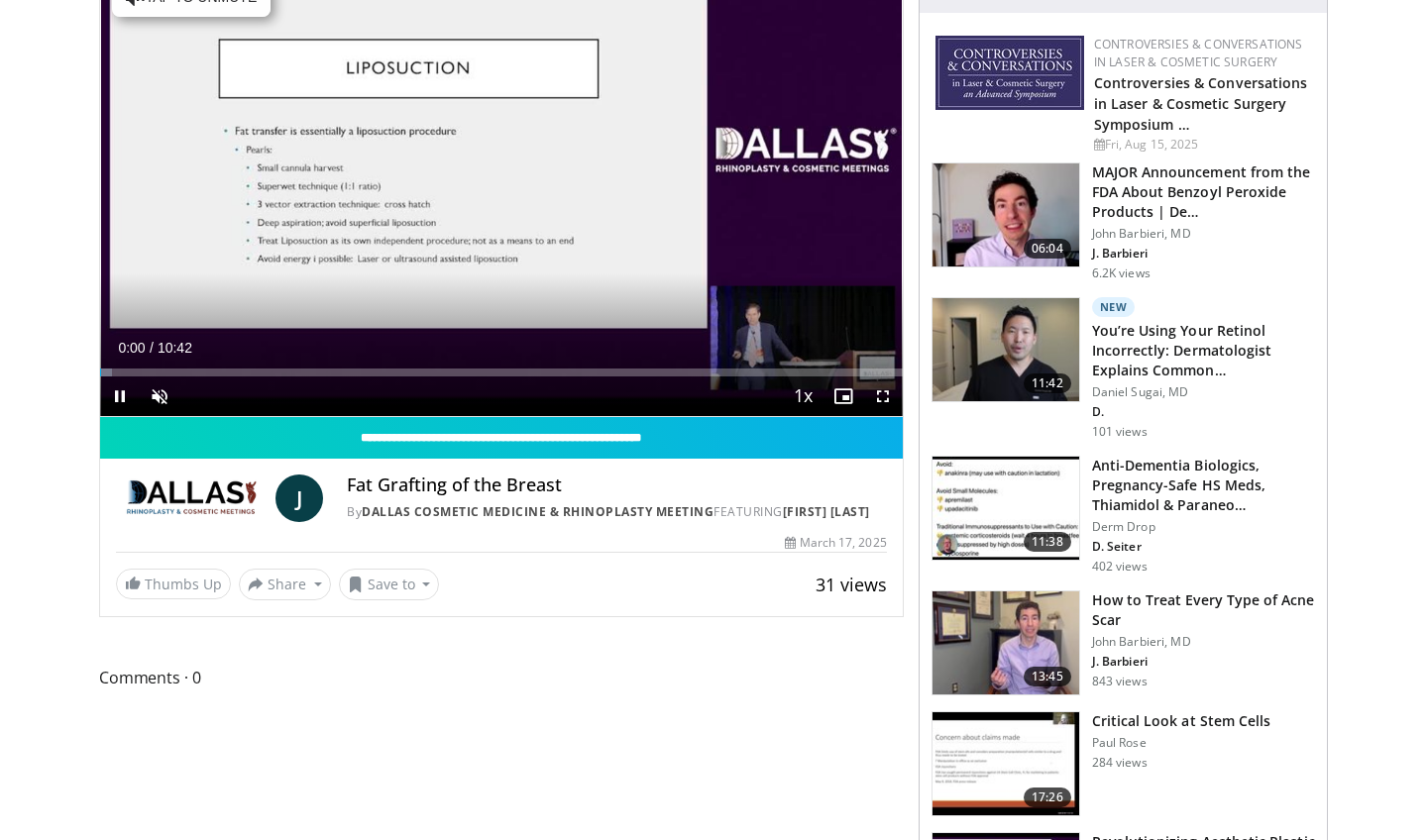 click on "Current Time  0:00 / Duration  10:42" at bounding box center [501, 348] 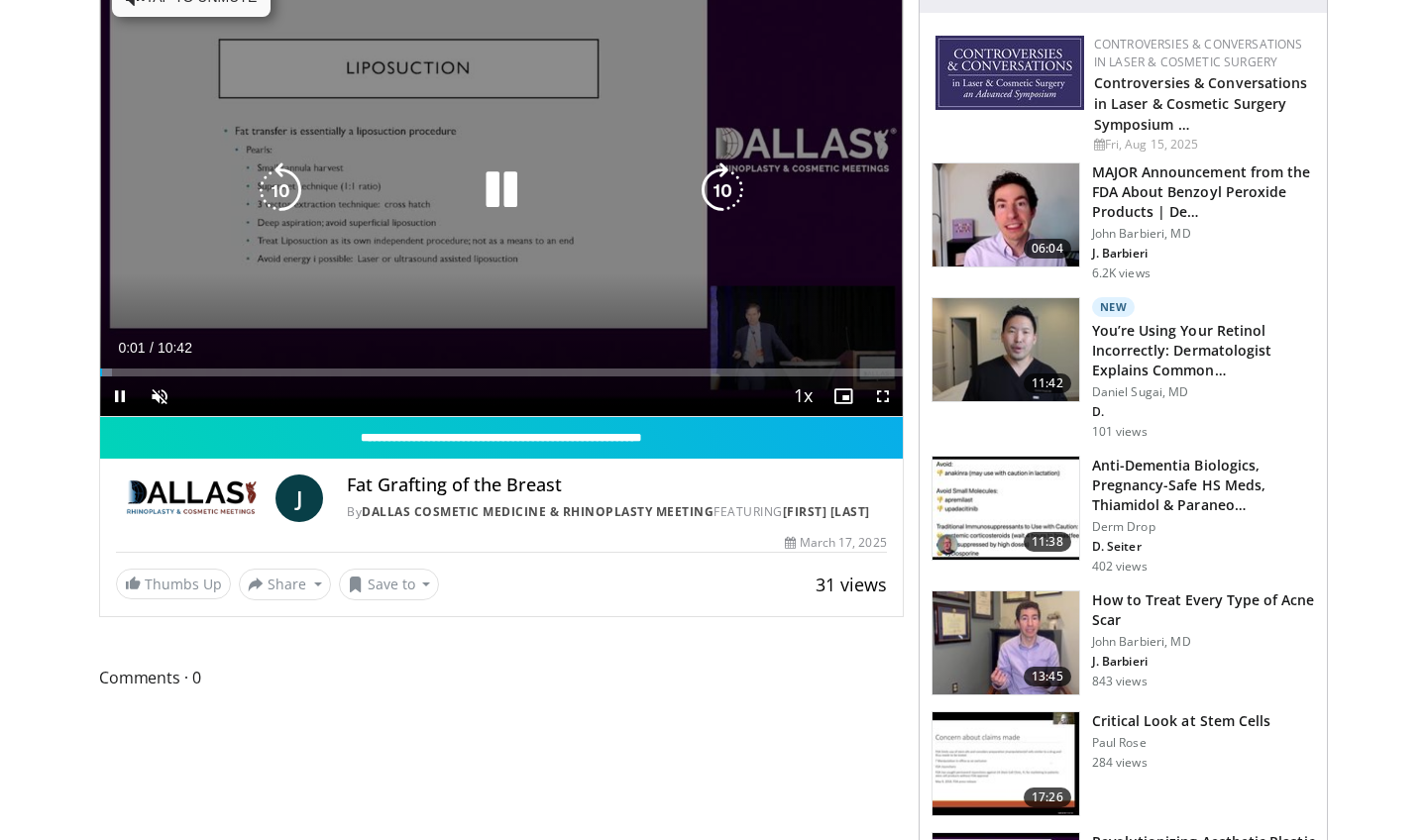 click on "10 seconds
Tap to unmute" at bounding box center (501, 190) 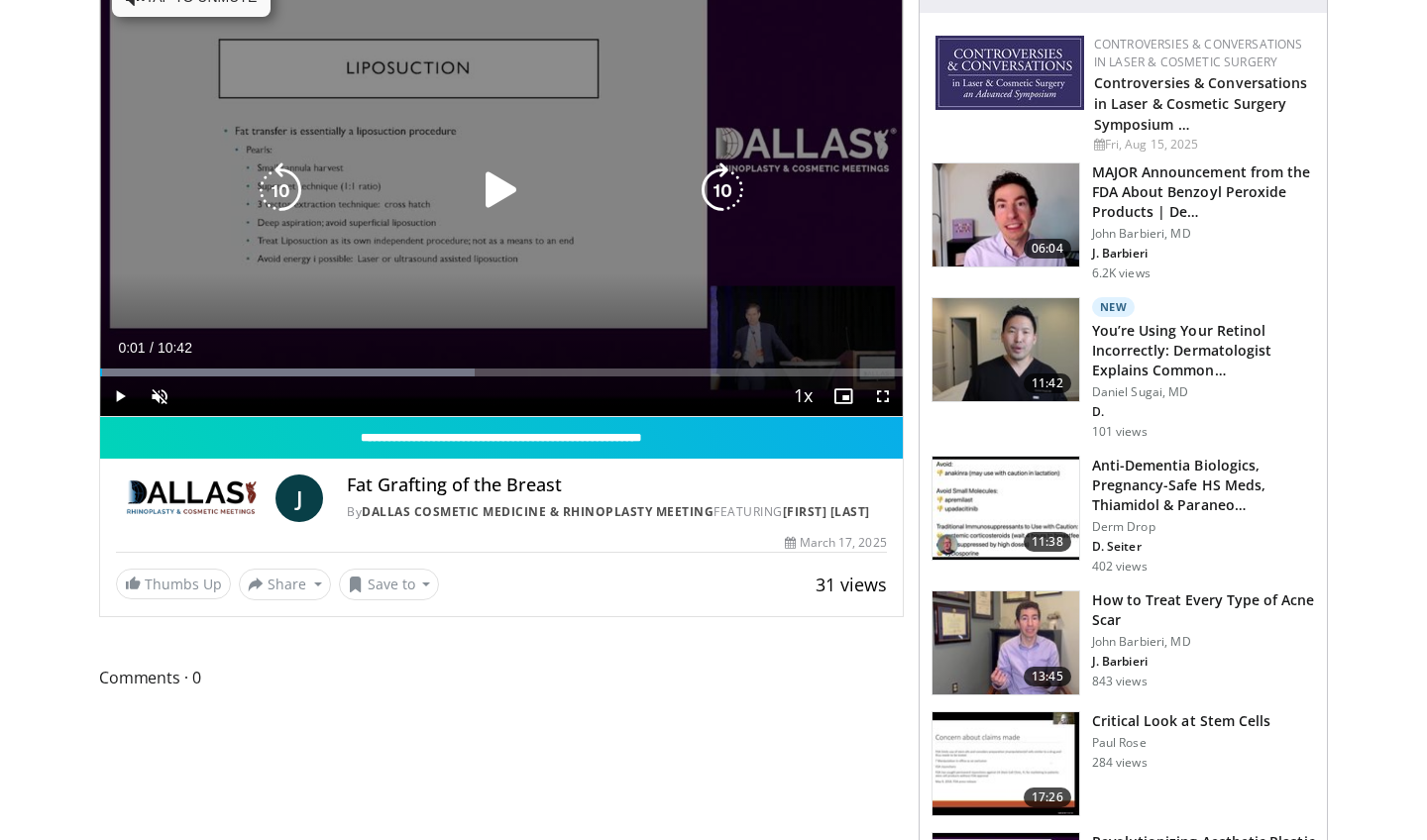 click on "10 seconds
Tap to unmute" at bounding box center [501, 190] 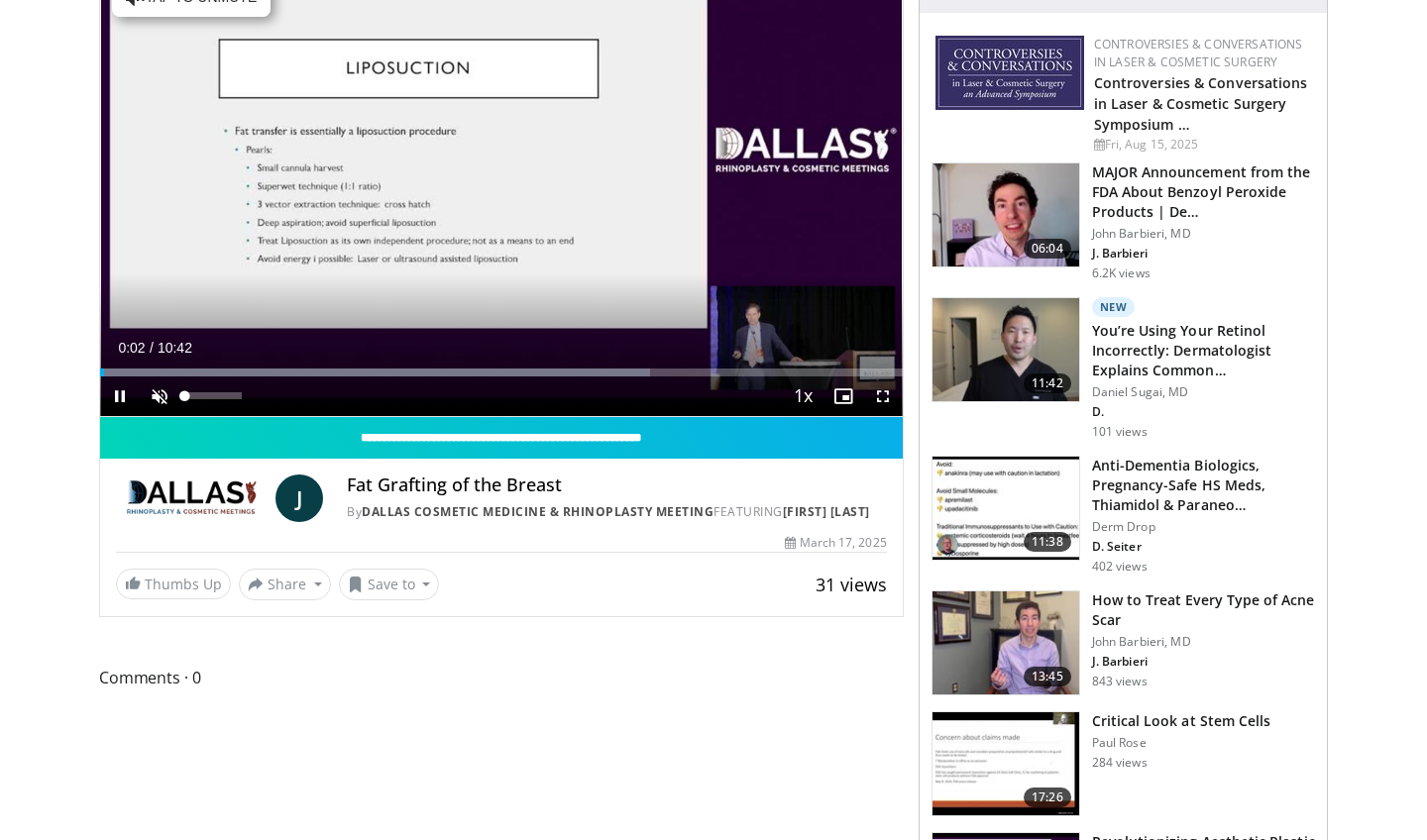 click at bounding box center (160, 396) 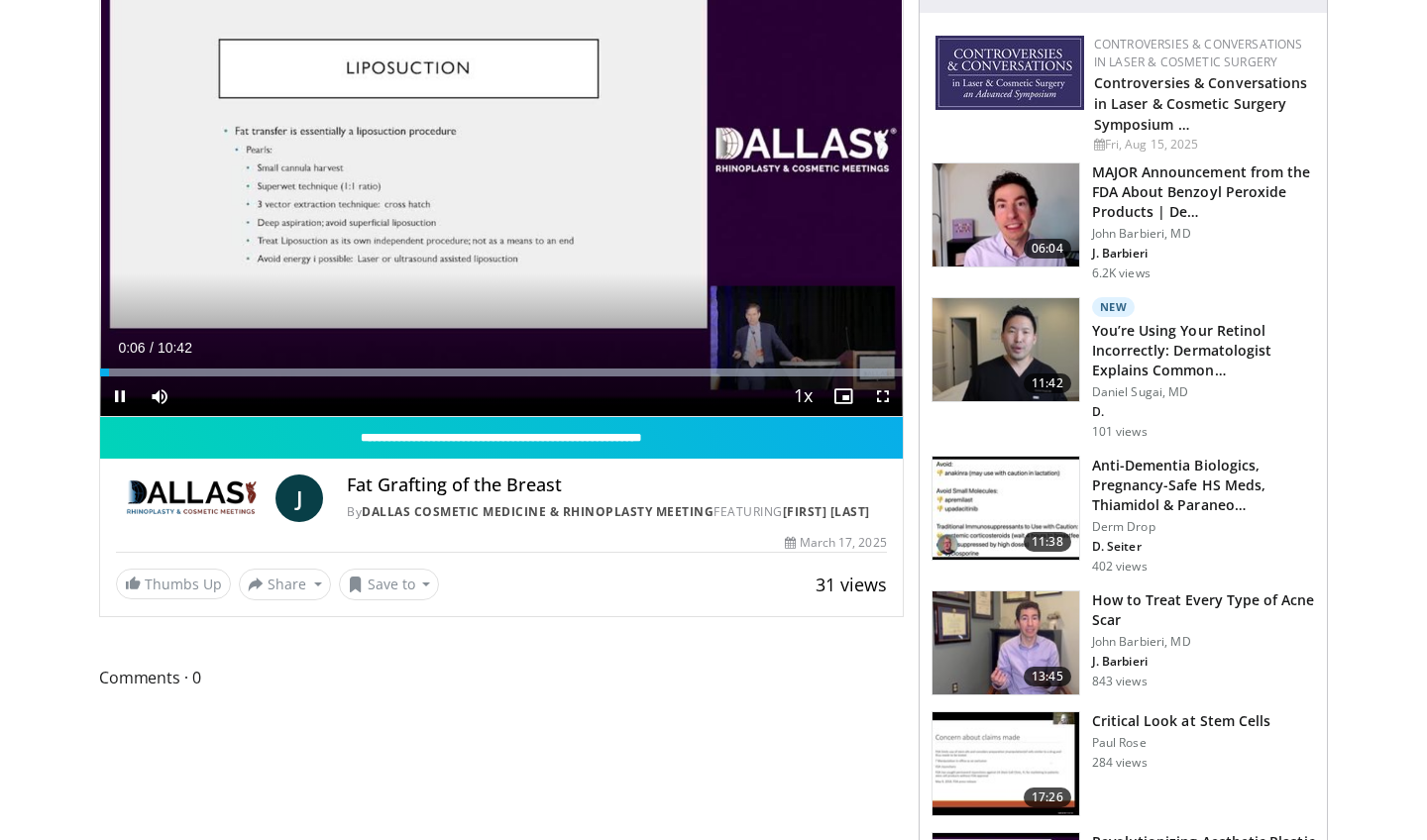click on "Current Time  0:06 / Duration  10:42 Pause Skip Backward Skip Forward Mute 100% Loaded :  98.11% 00:06 02:11 Stream Type  LIVE Seek to live, currently behind live LIVE   1x Playback Rate 0.5x 0.75x 1x , selected 1.25x 1.5x 1.75x 2x Chapters Chapters Descriptions descriptions off , selected Captions captions off , selected Audio Track en (Main) , selected Fullscreen Enable picture-in-picture mode" at bounding box center (501, 396) 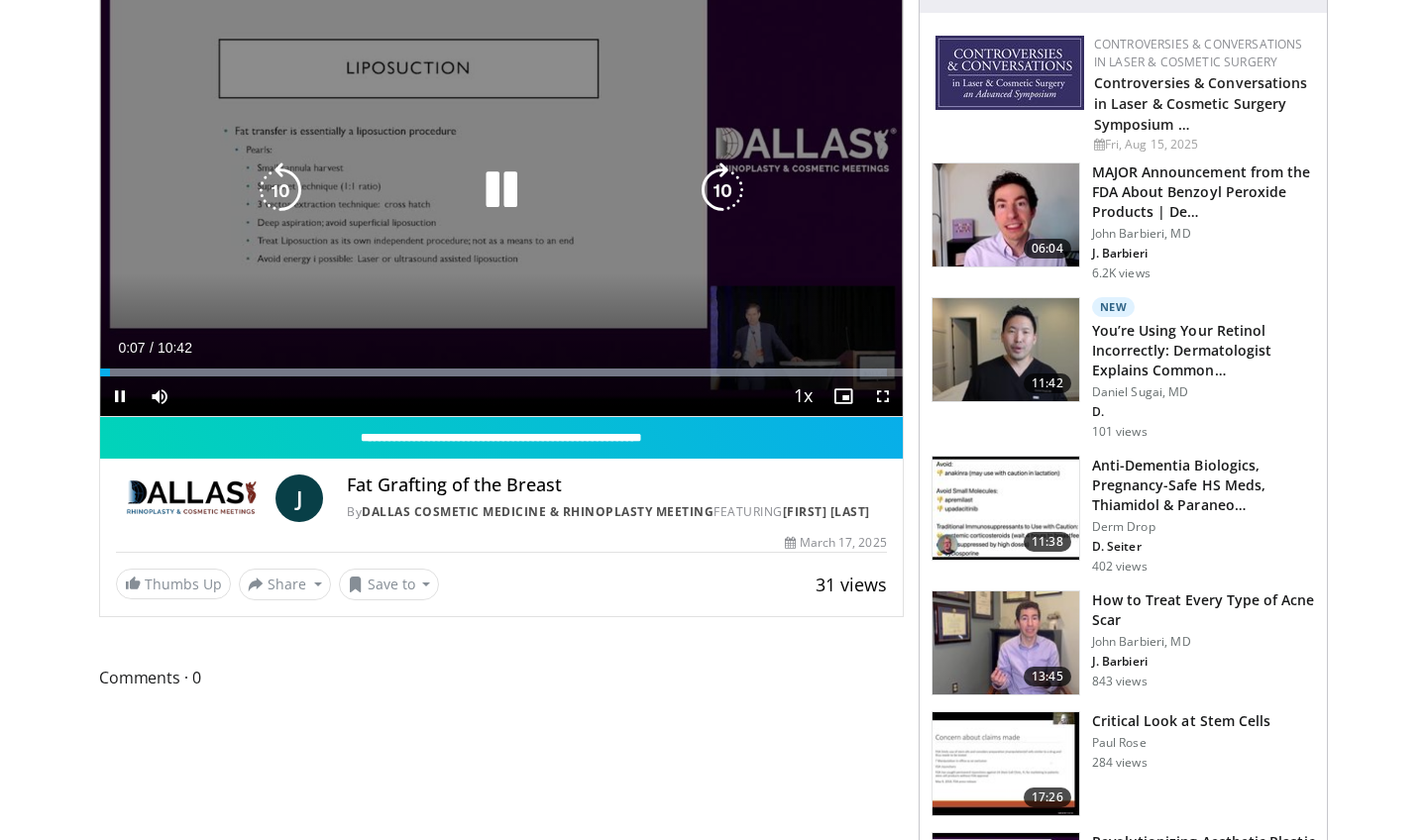 click on "10 seconds
Tap to unmute" at bounding box center (501, 190) 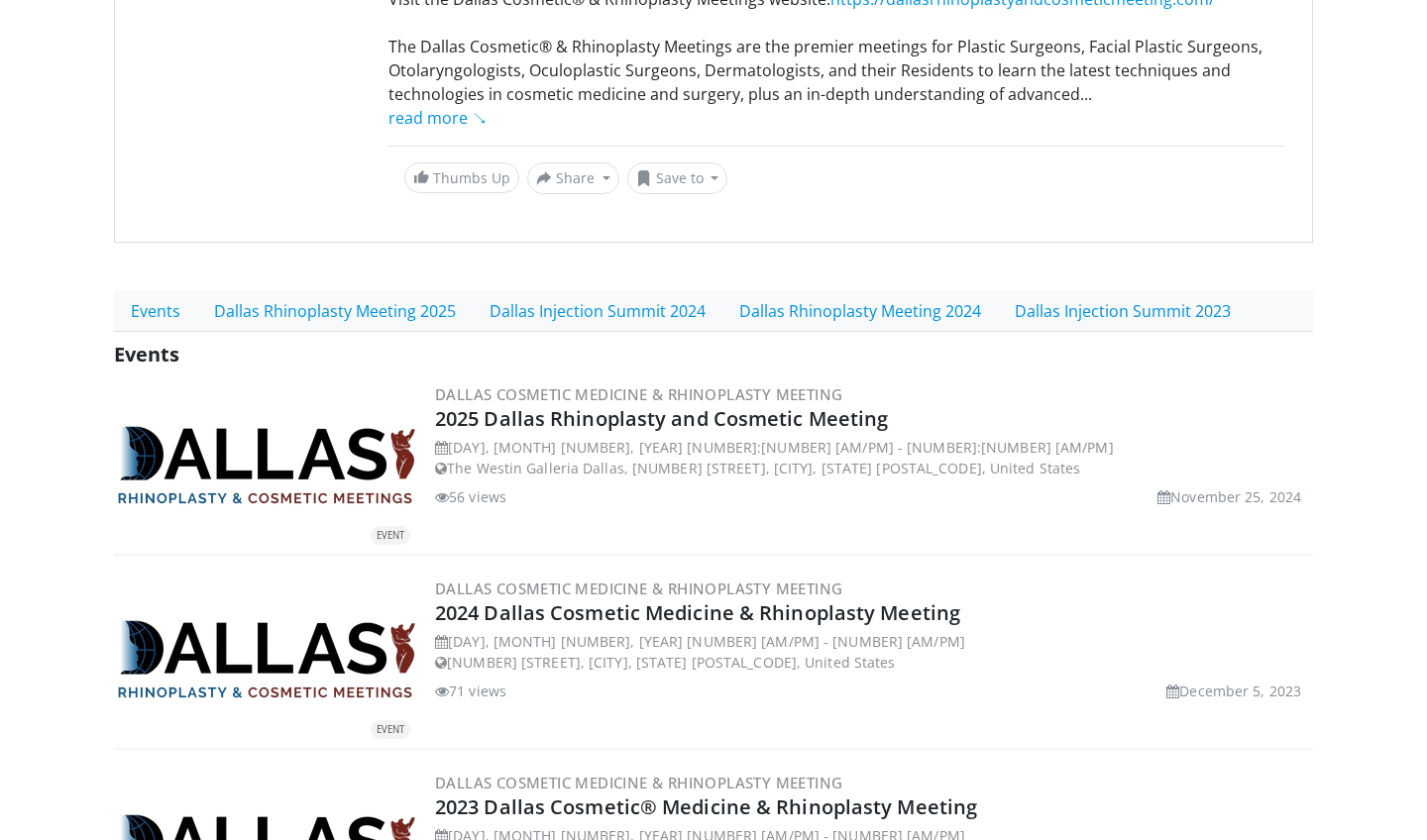 scroll, scrollTop: 321, scrollLeft: 0, axis: vertical 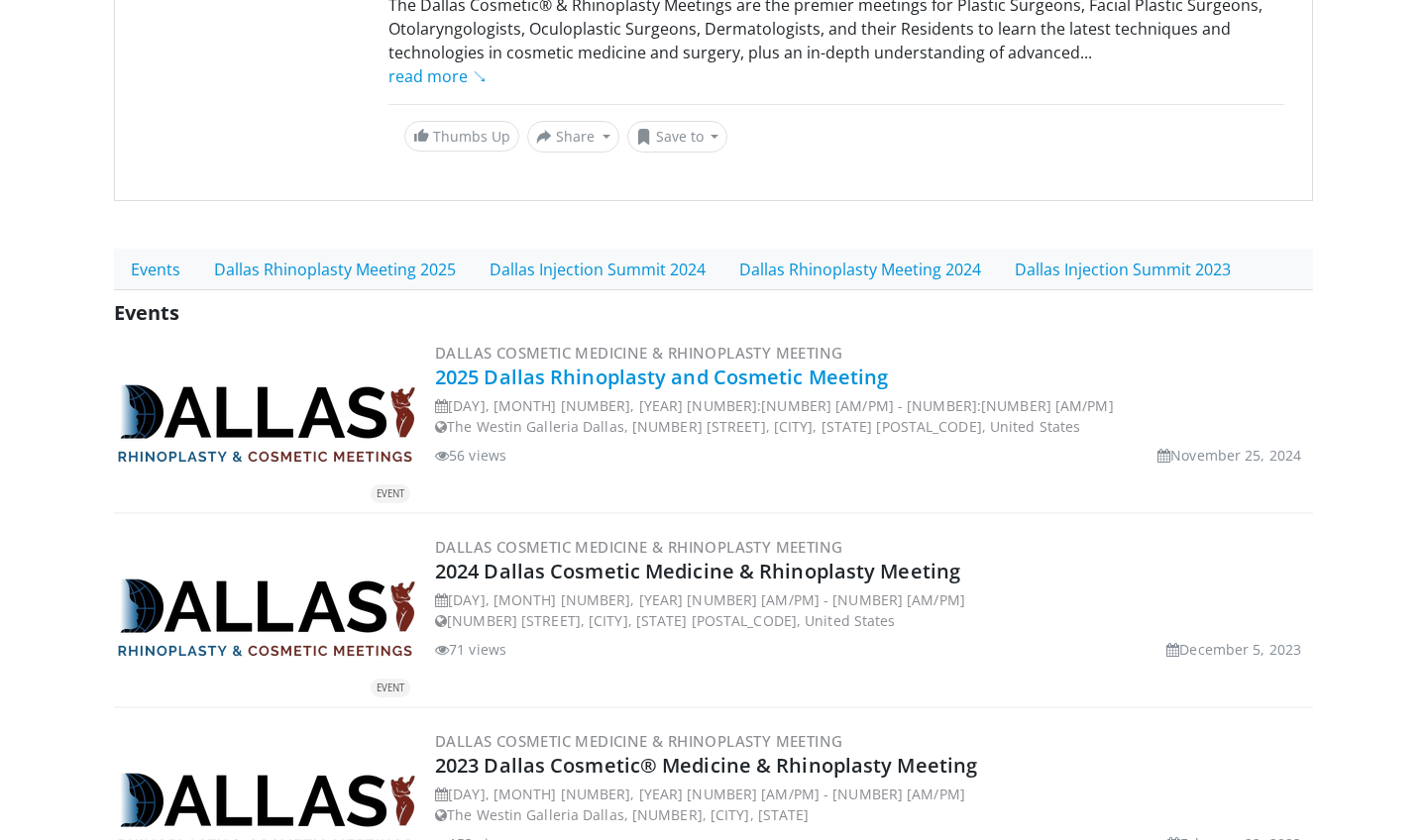 click on "2025 Dallas Rhinoplasty and Cosmetic Meeting" at bounding box center (661, 376) 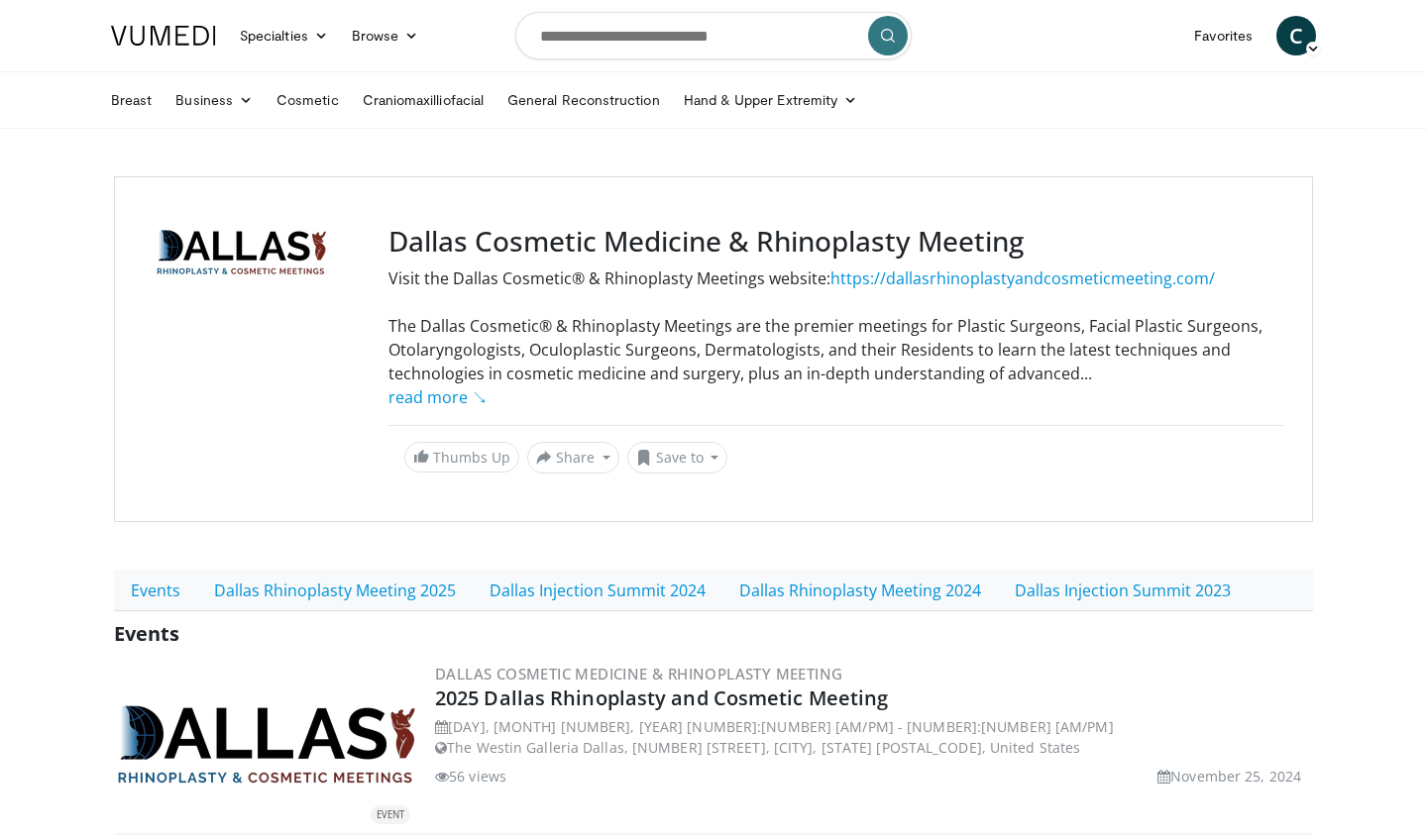 scroll, scrollTop: 0, scrollLeft: 0, axis: both 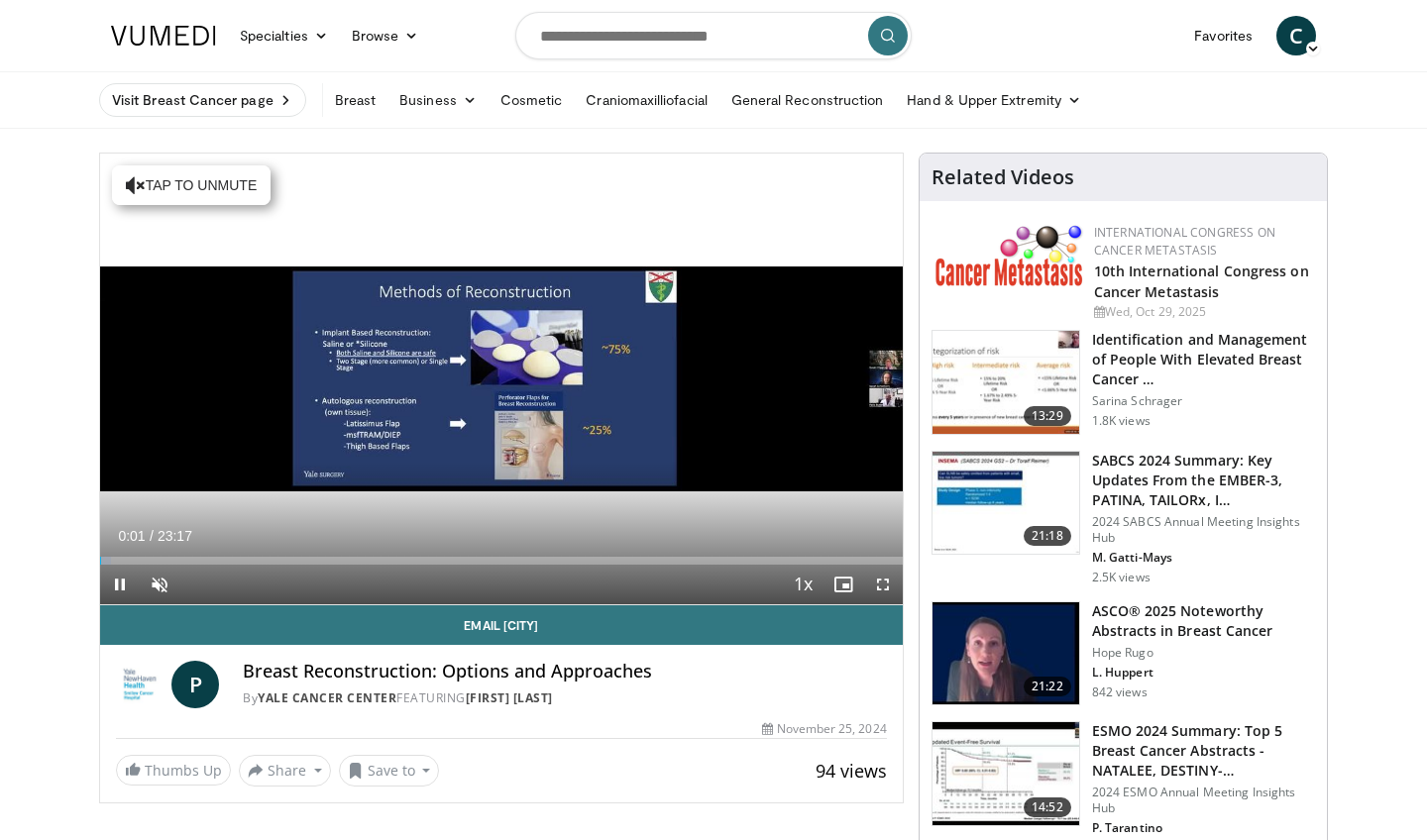 click at bounding box center (120, 584) 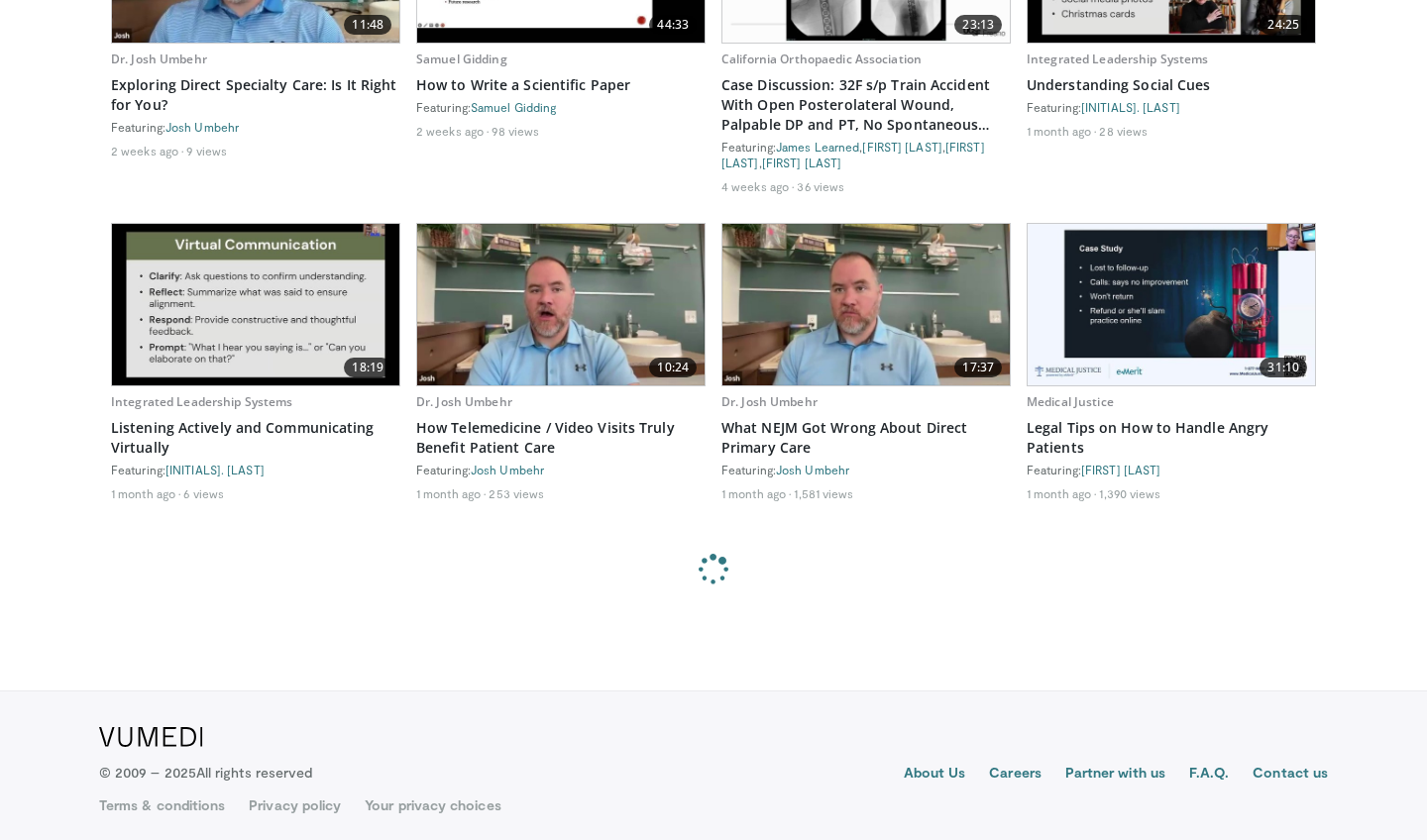 scroll, scrollTop: 2479, scrollLeft: 0, axis: vertical 